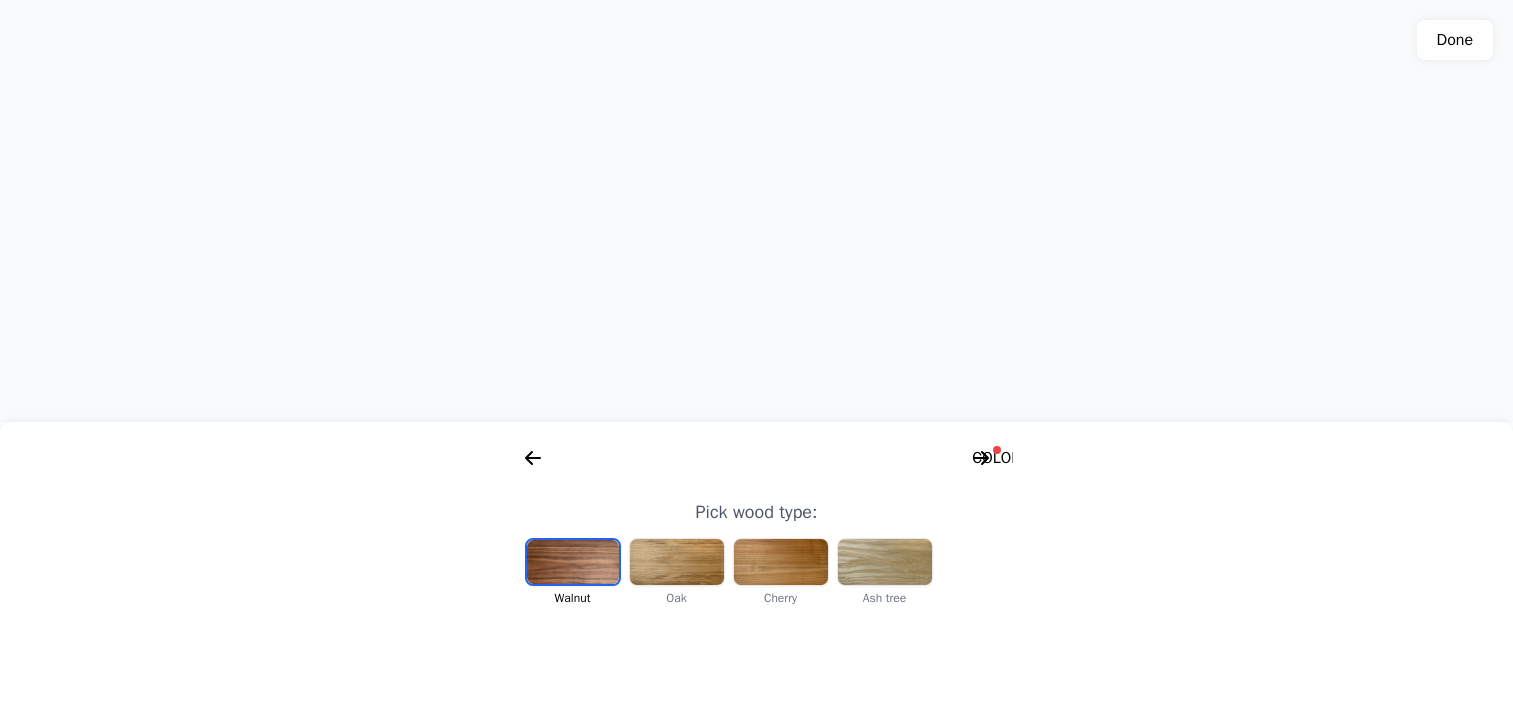 scroll, scrollTop: 0, scrollLeft: 0, axis: both 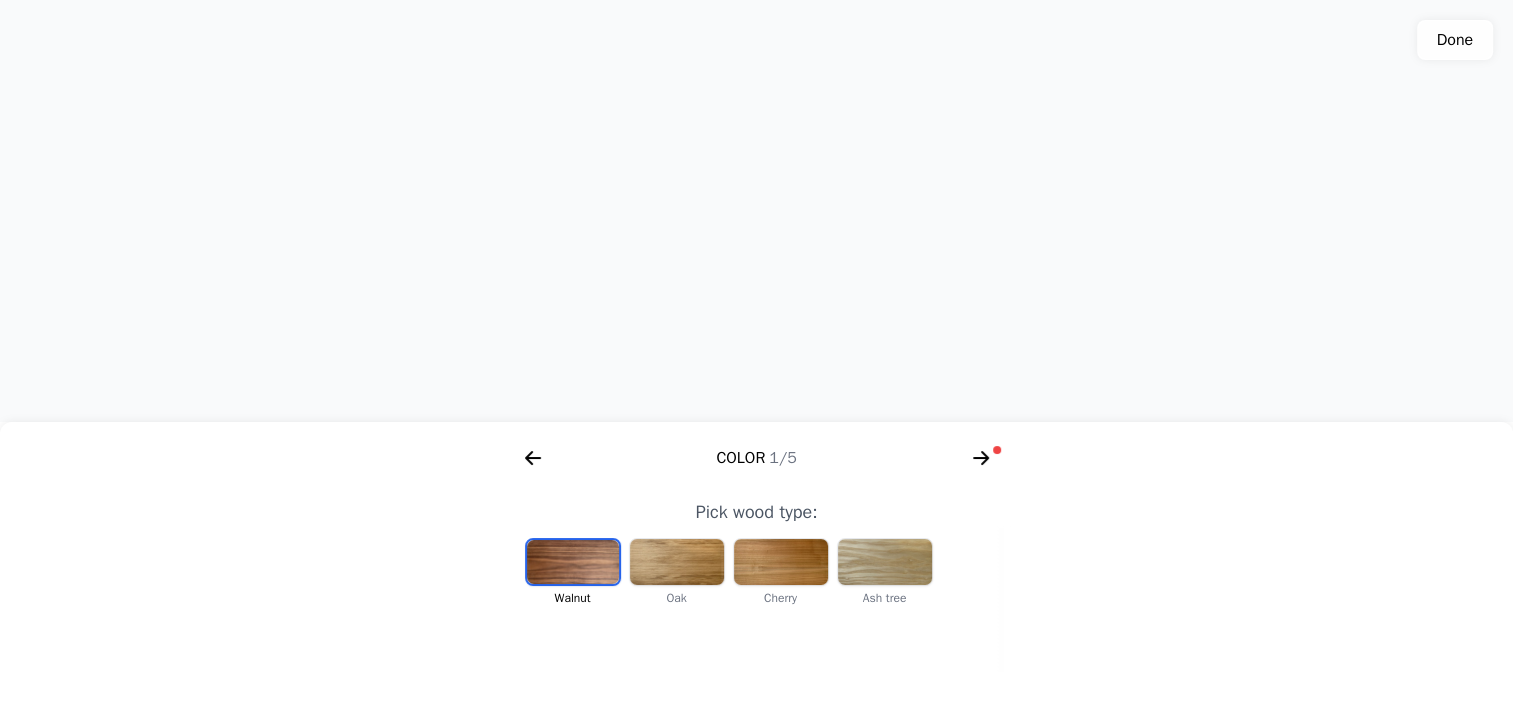 click at bounding box center (573, 562) 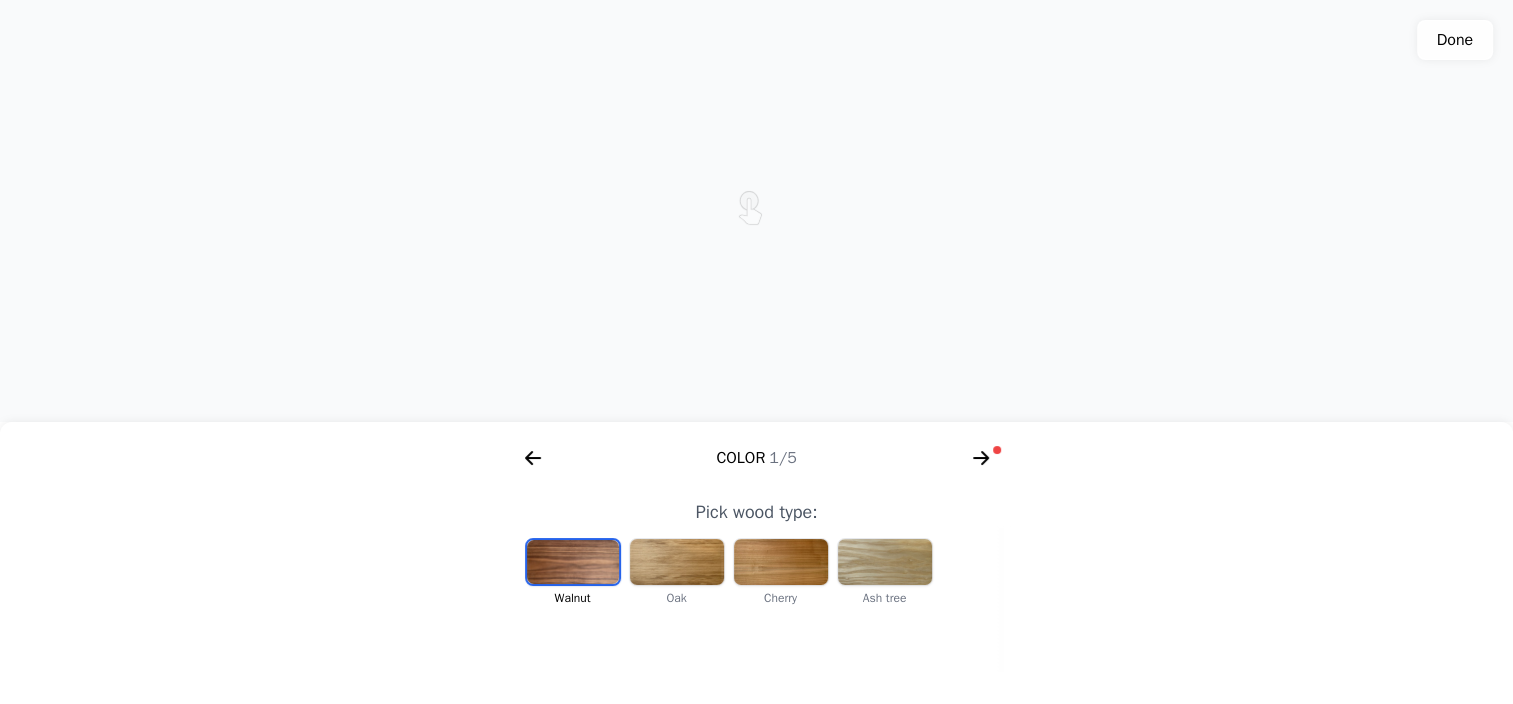 click 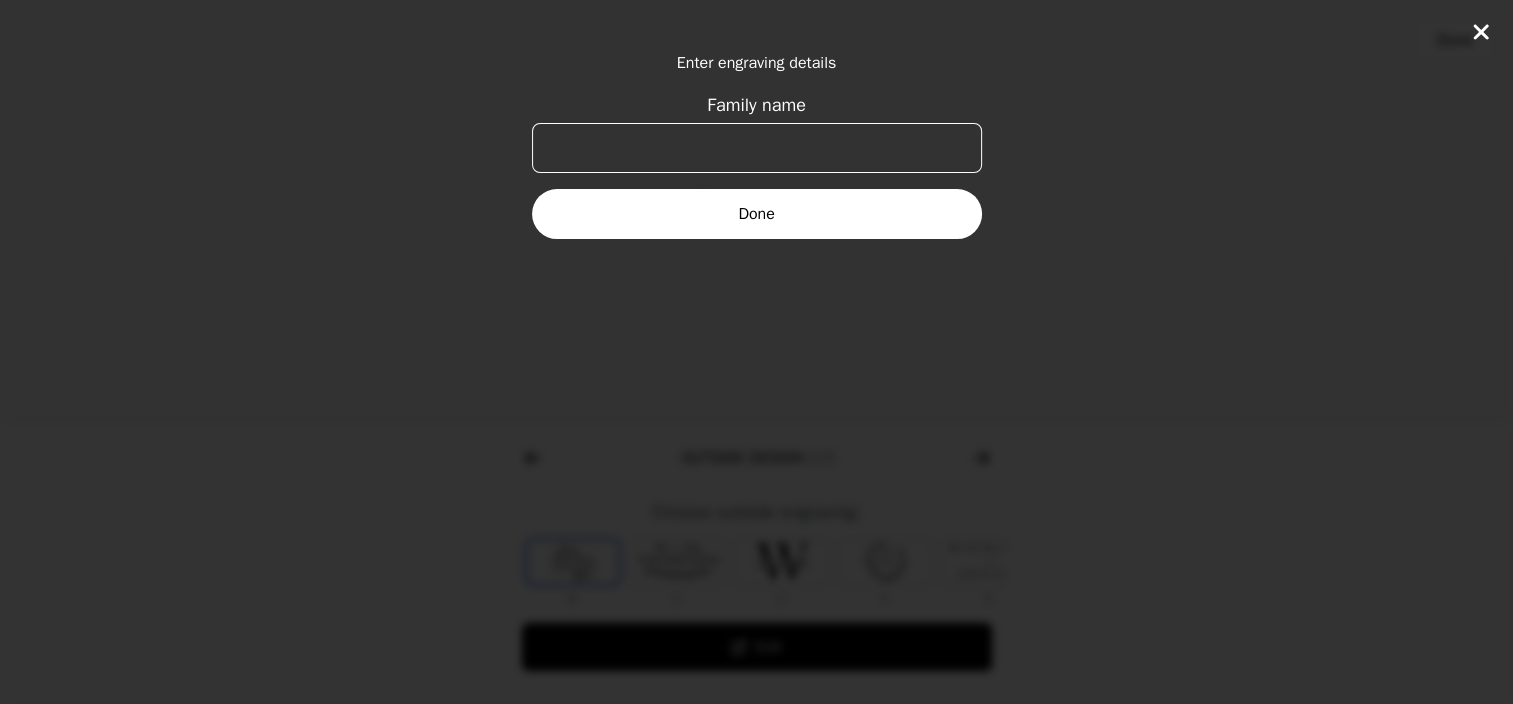 scroll, scrollTop: 0, scrollLeft: 768, axis: horizontal 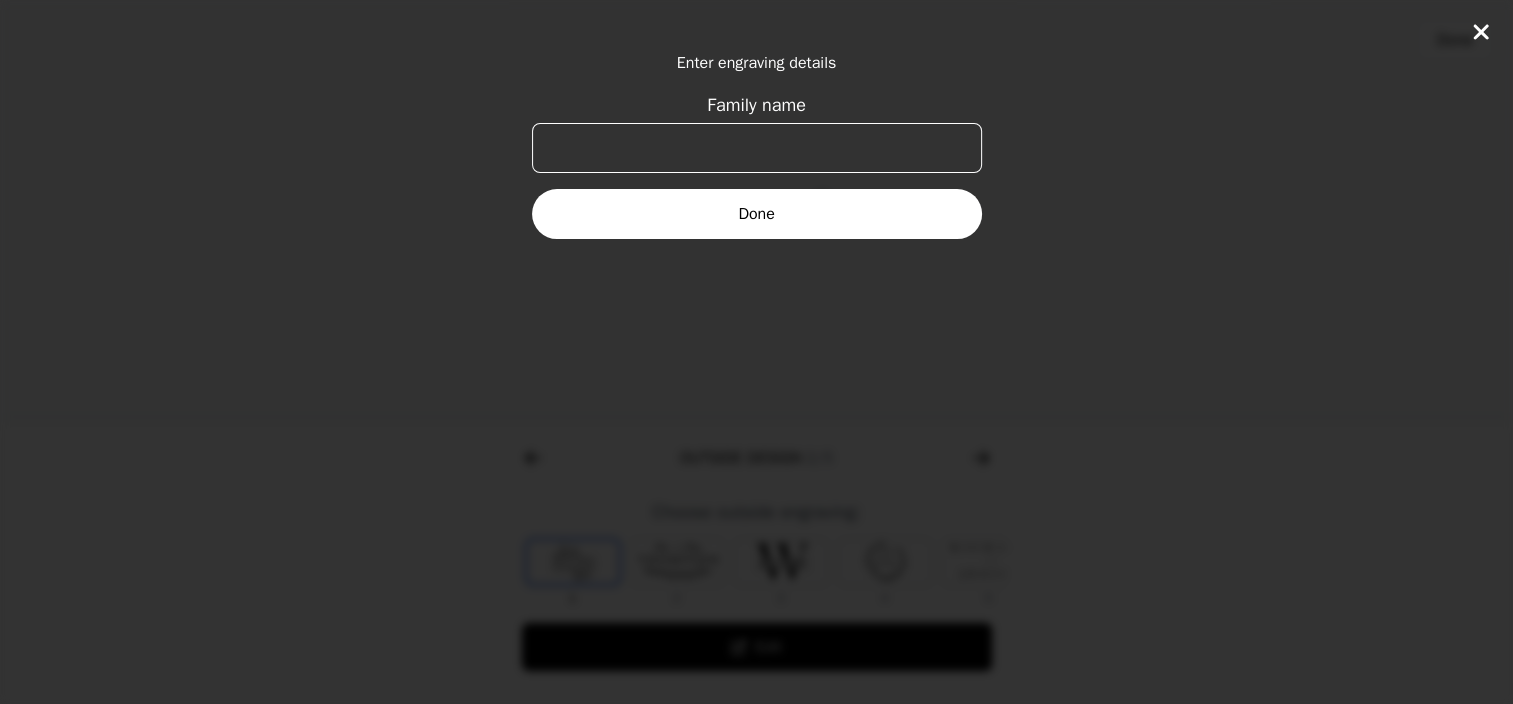 click on "Family name" at bounding box center [757, 148] 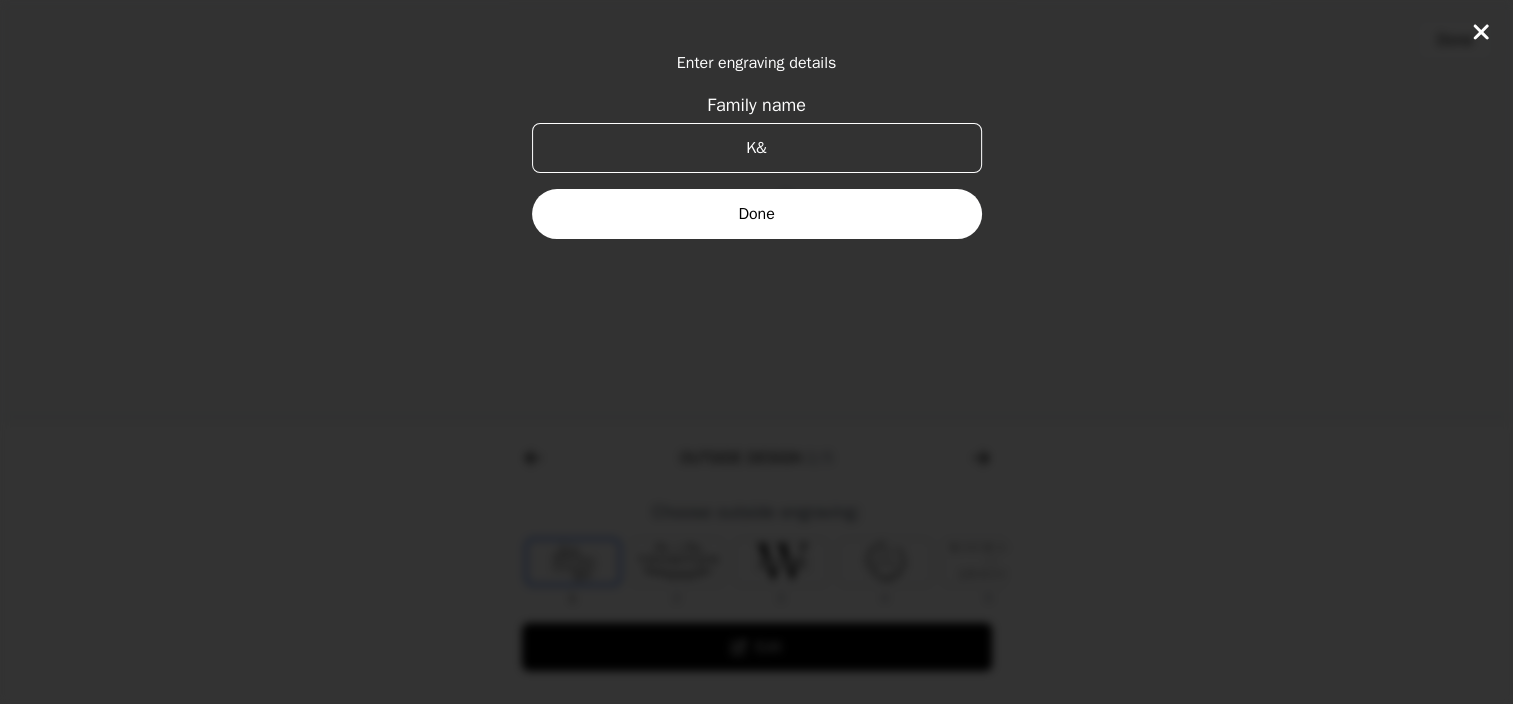 type on "K&M" 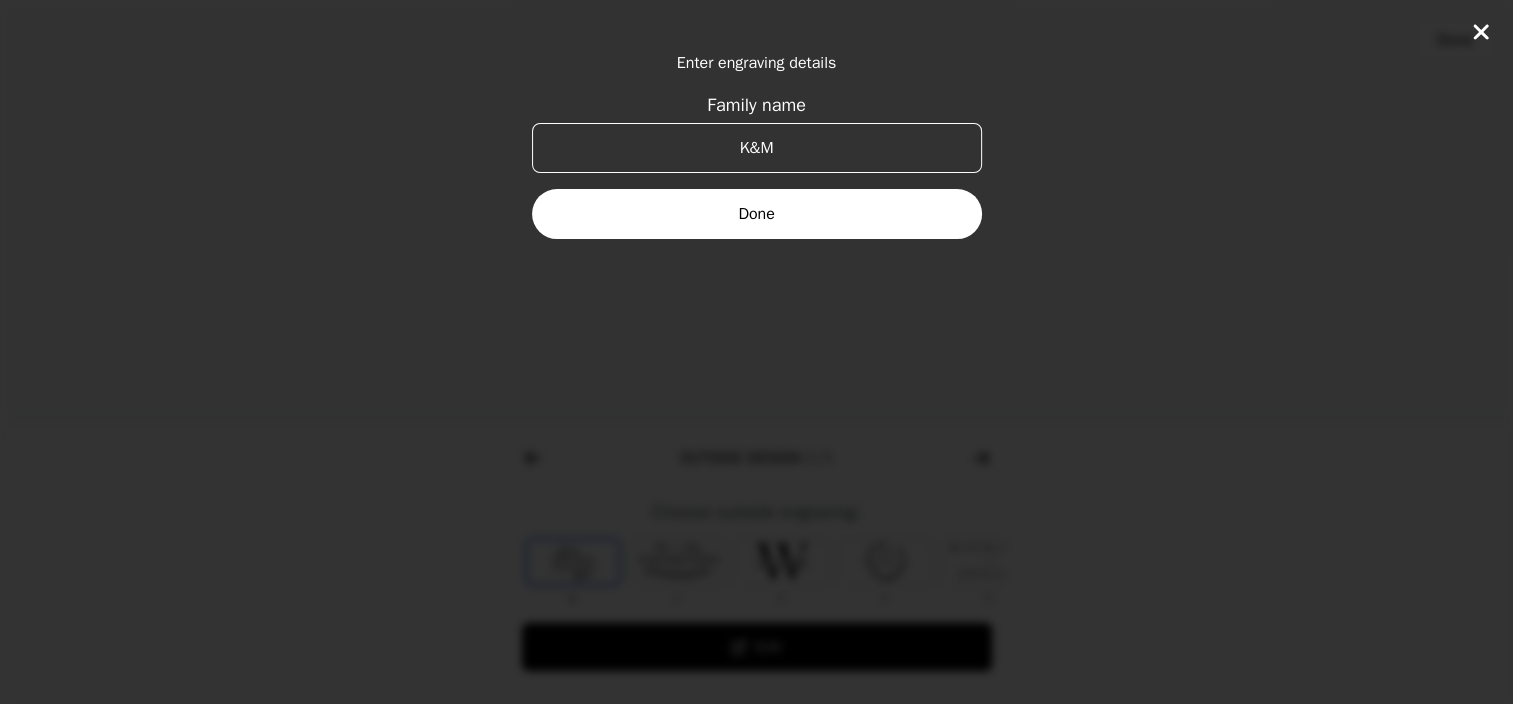 click on "Done" at bounding box center (757, 214) 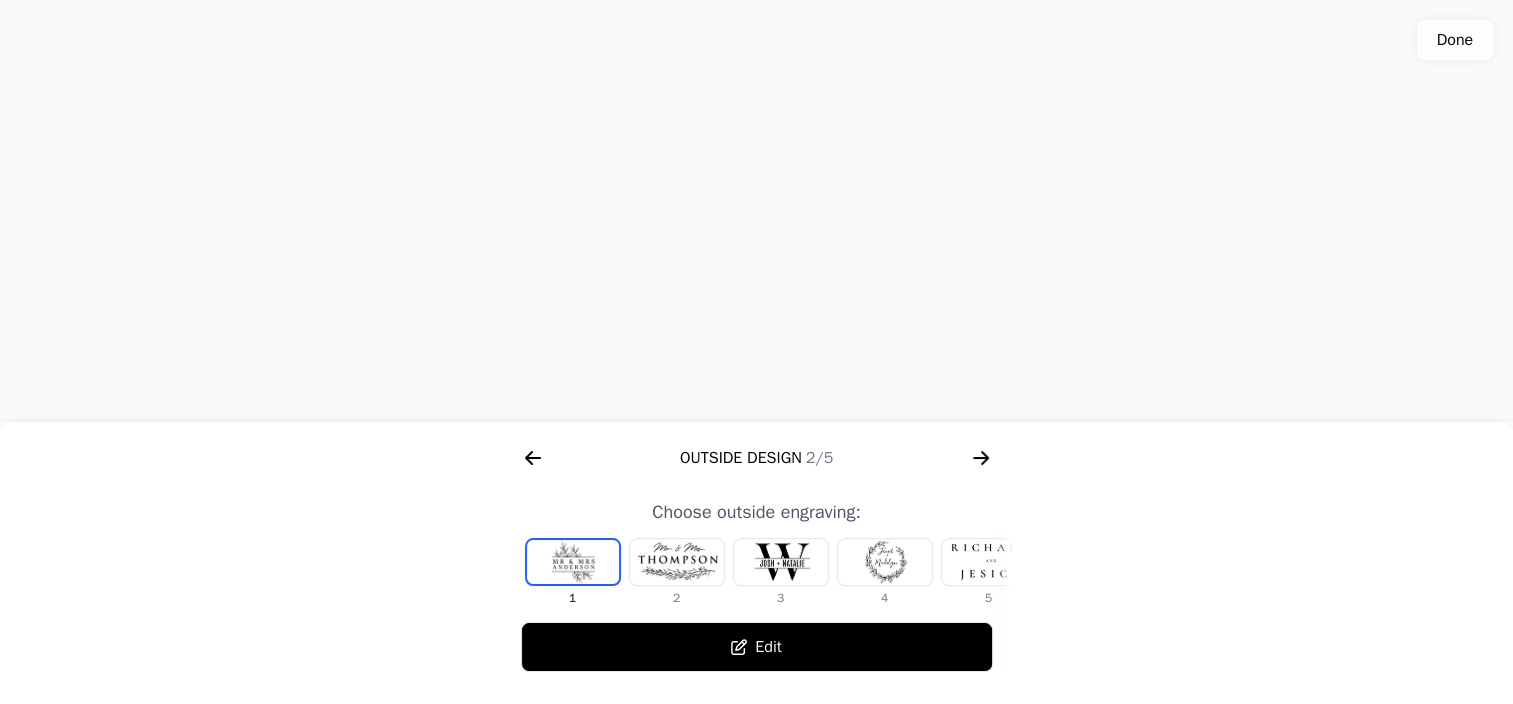 click at bounding box center (885, 562) 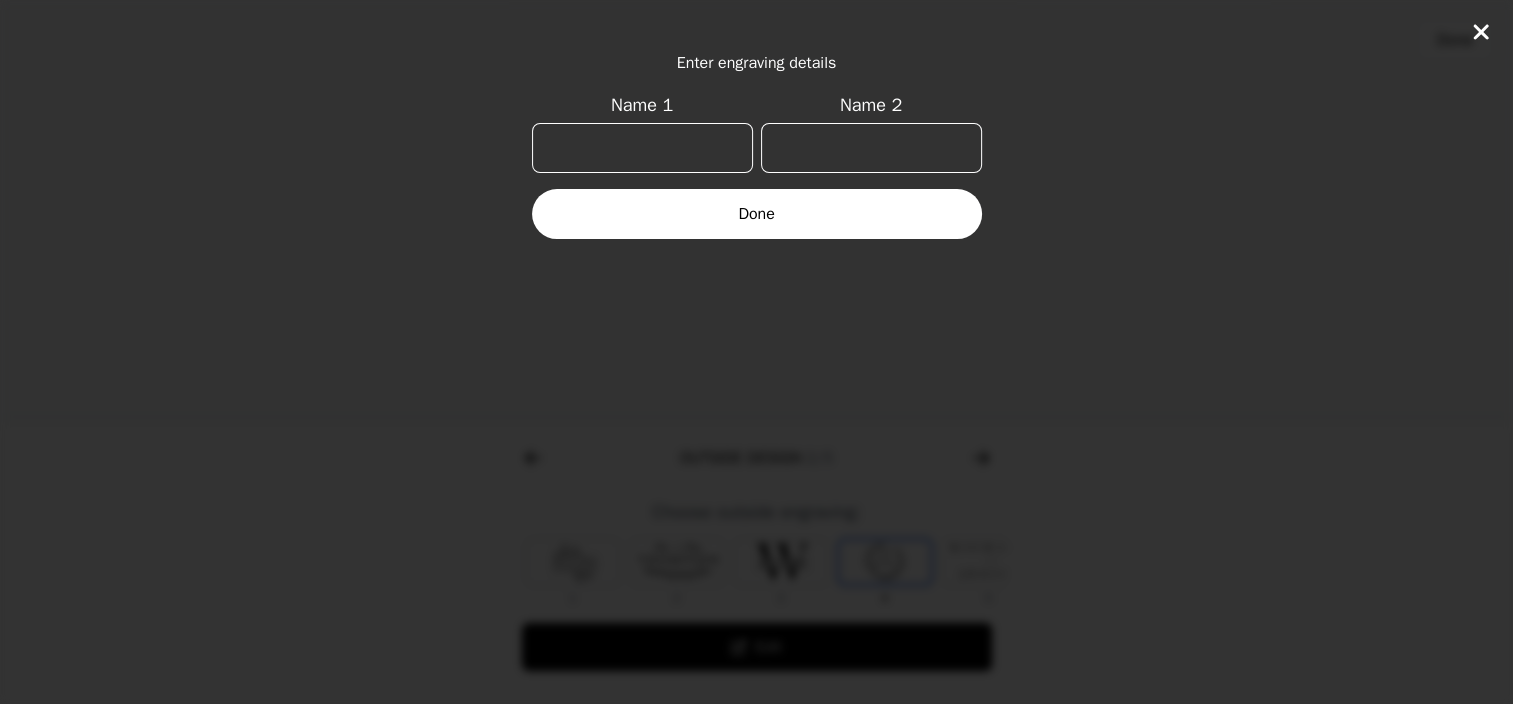 scroll, scrollTop: 0, scrollLeft: 128, axis: horizontal 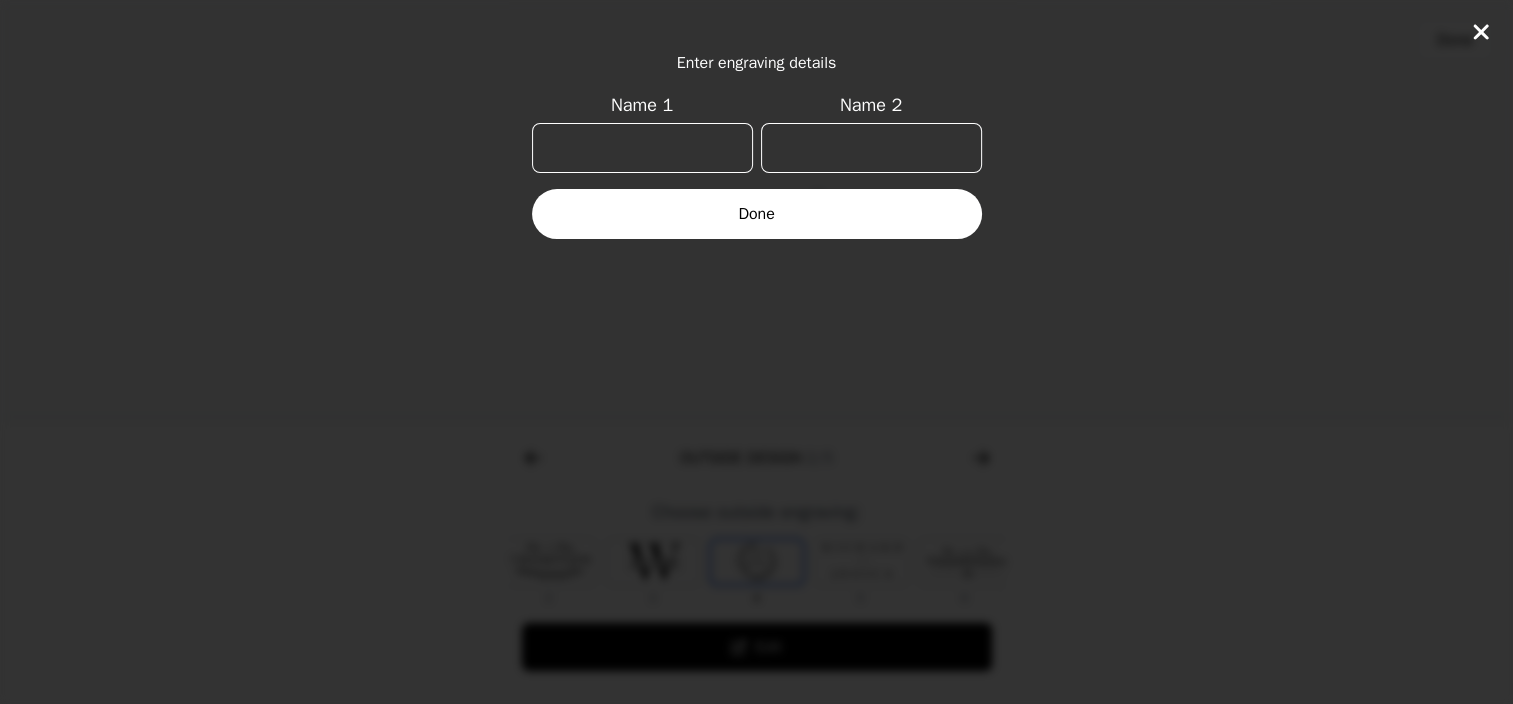 click on "Name 1" at bounding box center (642, 148) 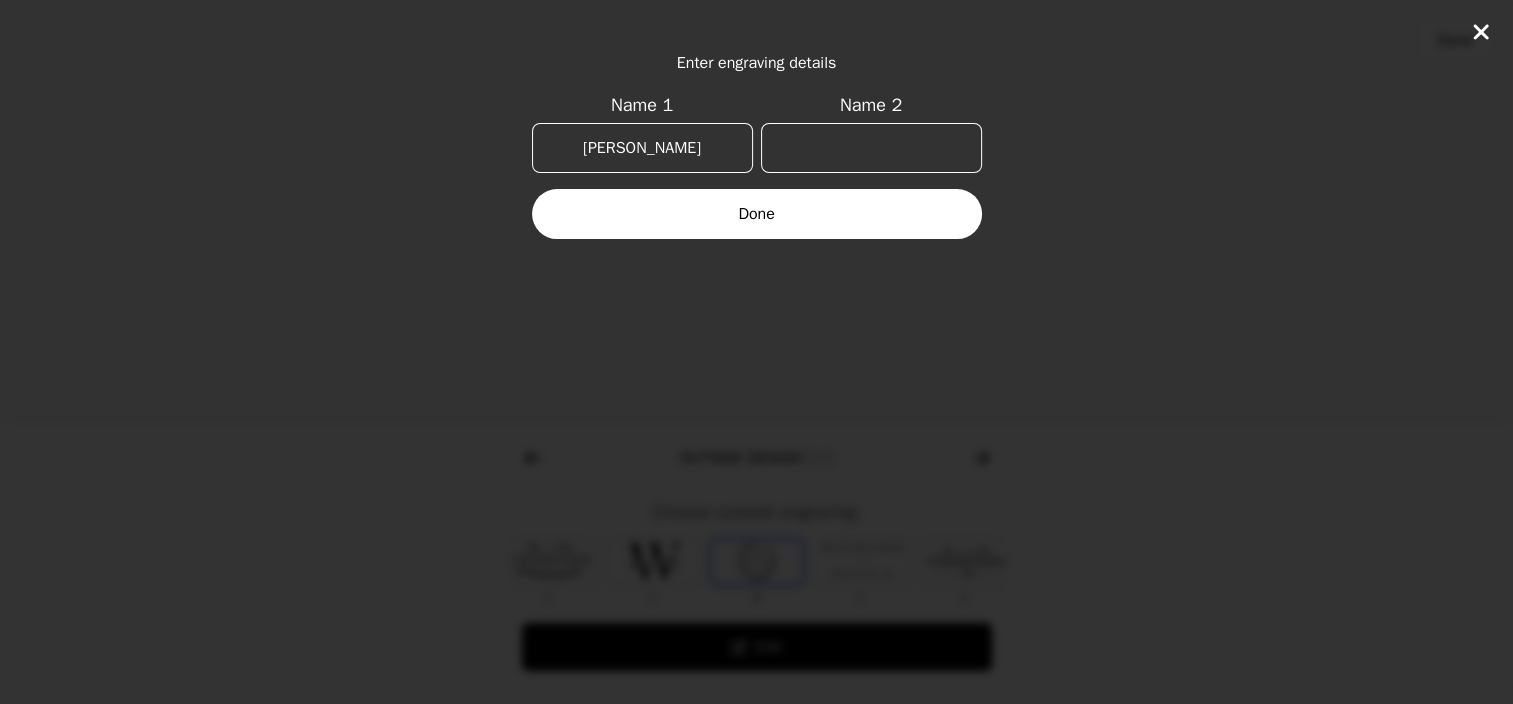 type on "[PERSON_NAME]" 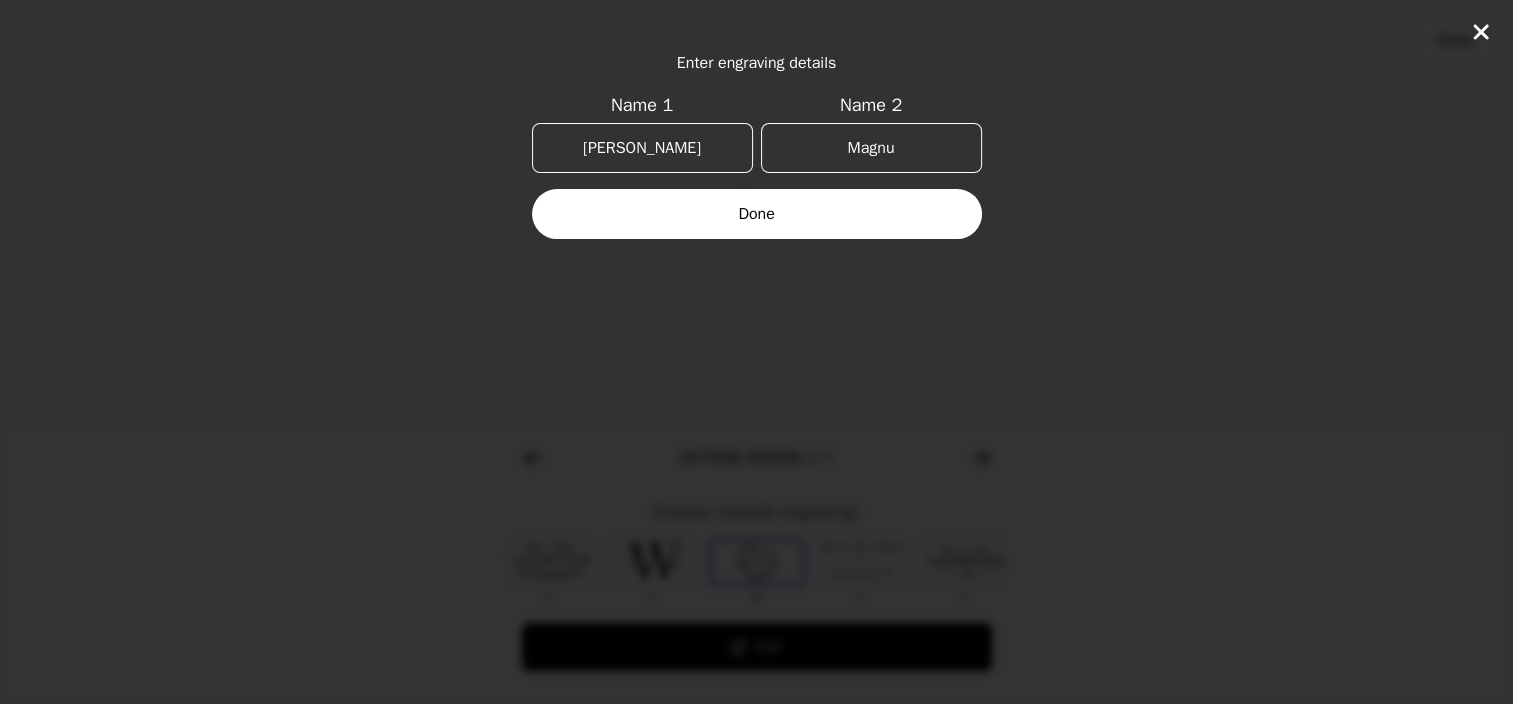 type on "[PERSON_NAME]" 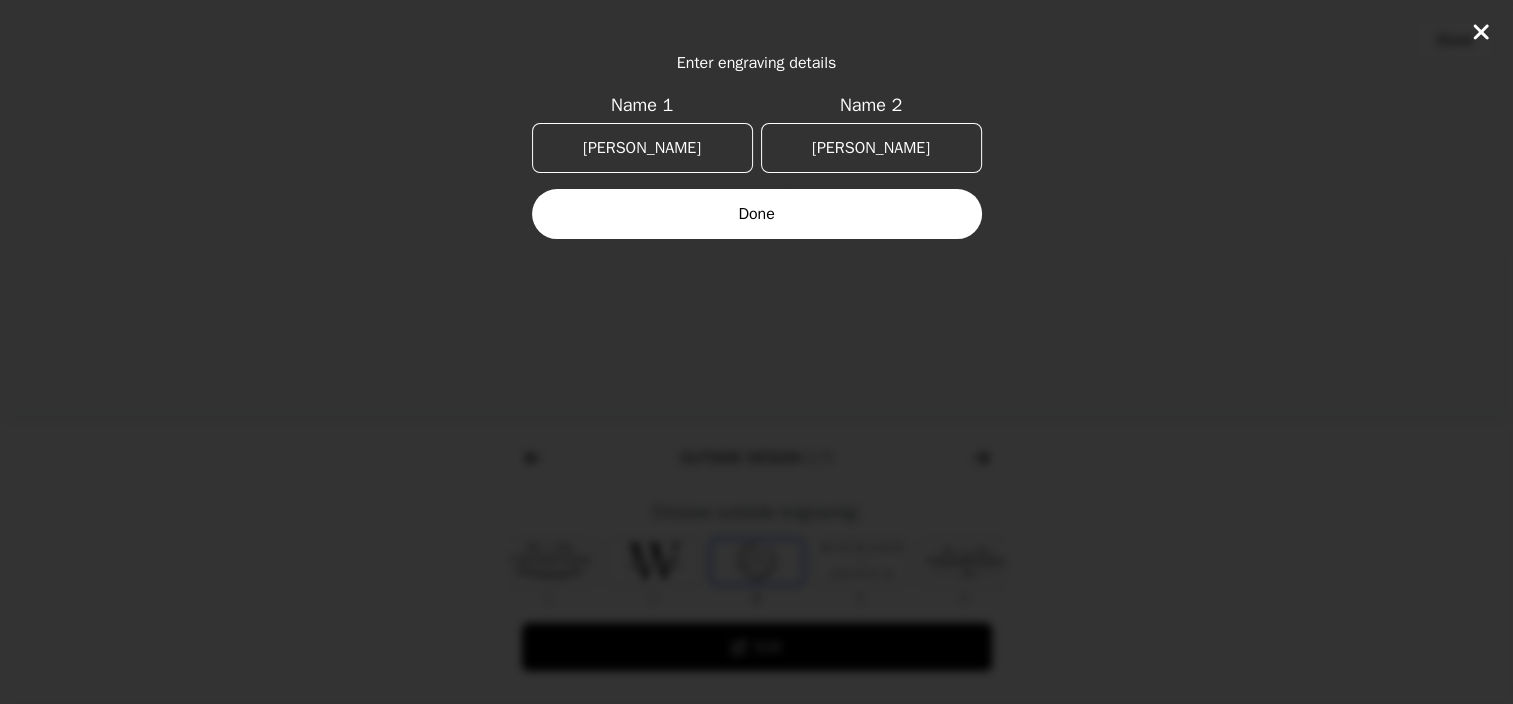 click on "Done" at bounding box center [757, 214] 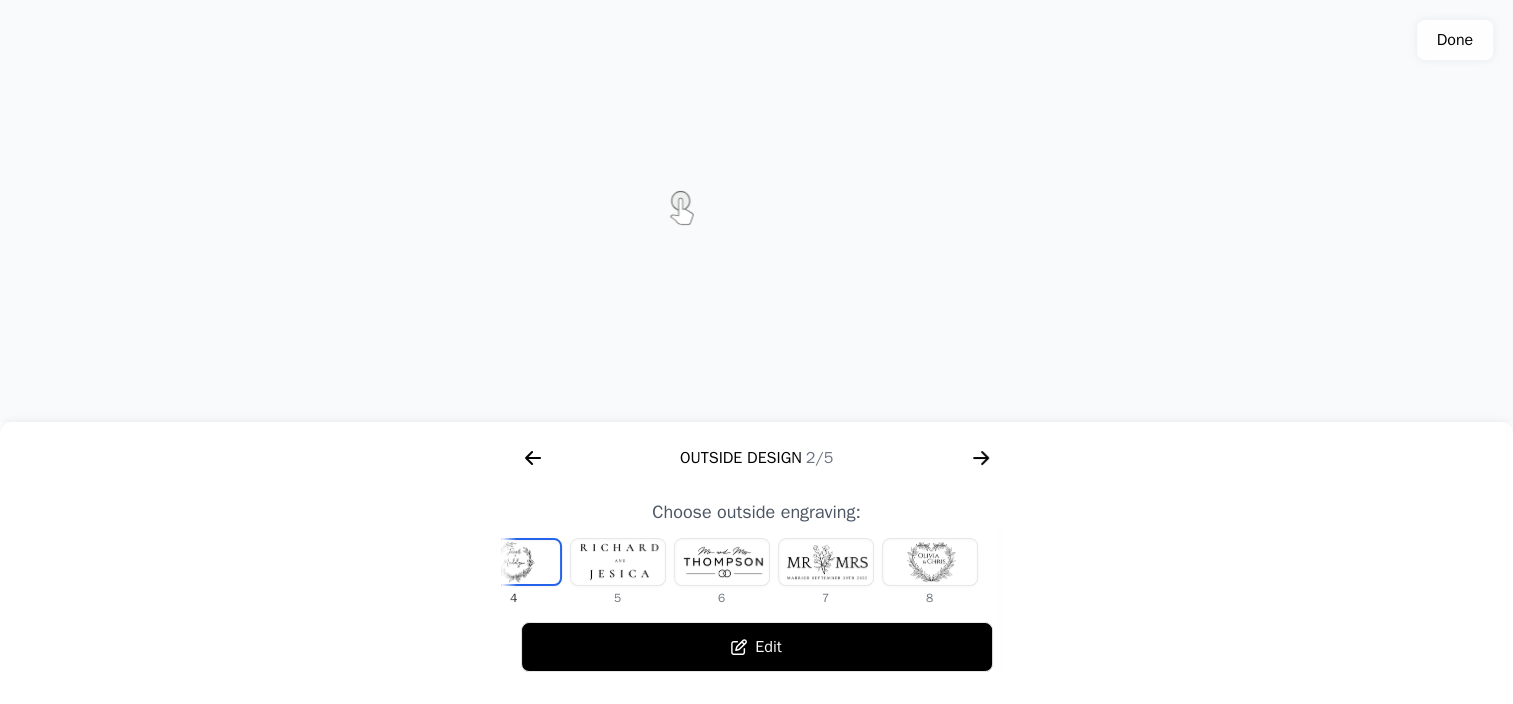 scroll, scrollTop: 0, scrollLeft: 372, axis: horizontal 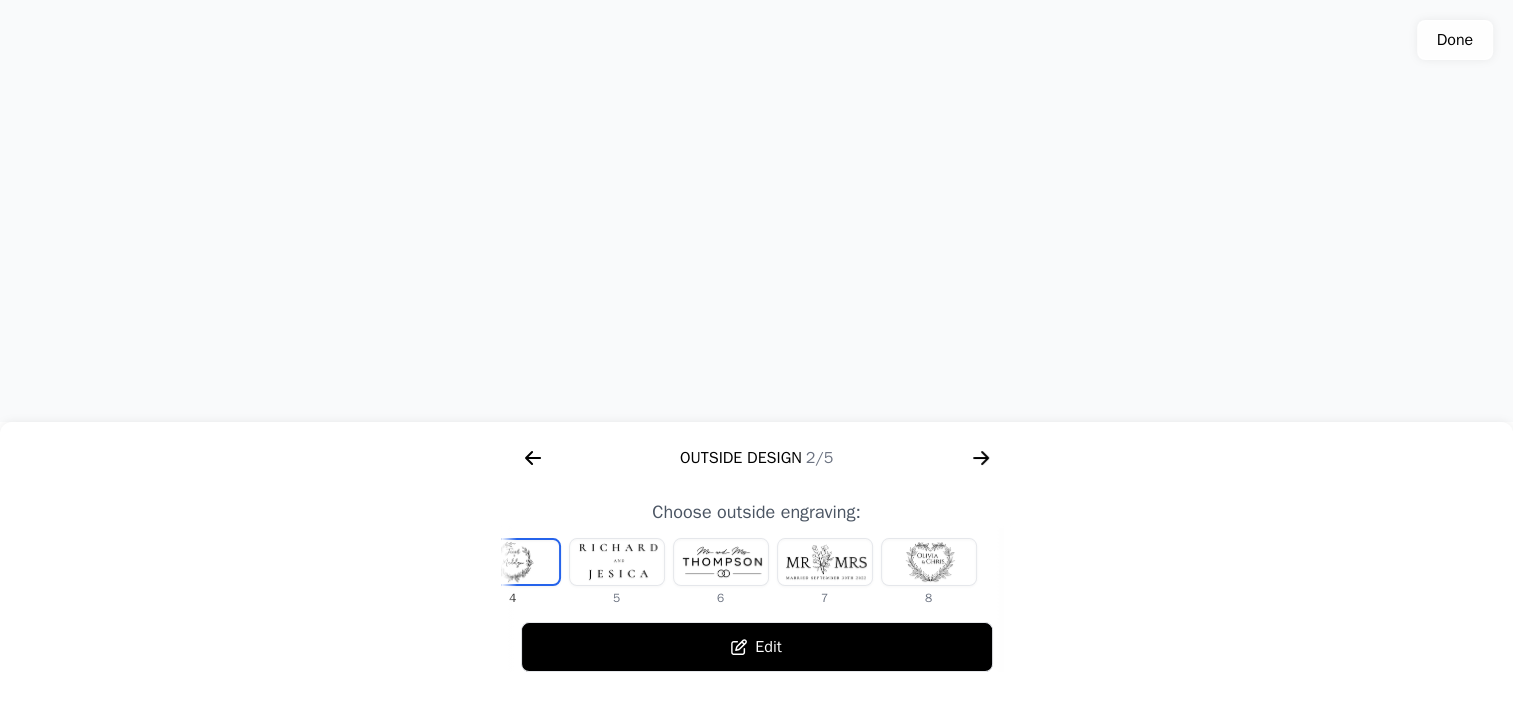 click at bounding box center [617, 562] 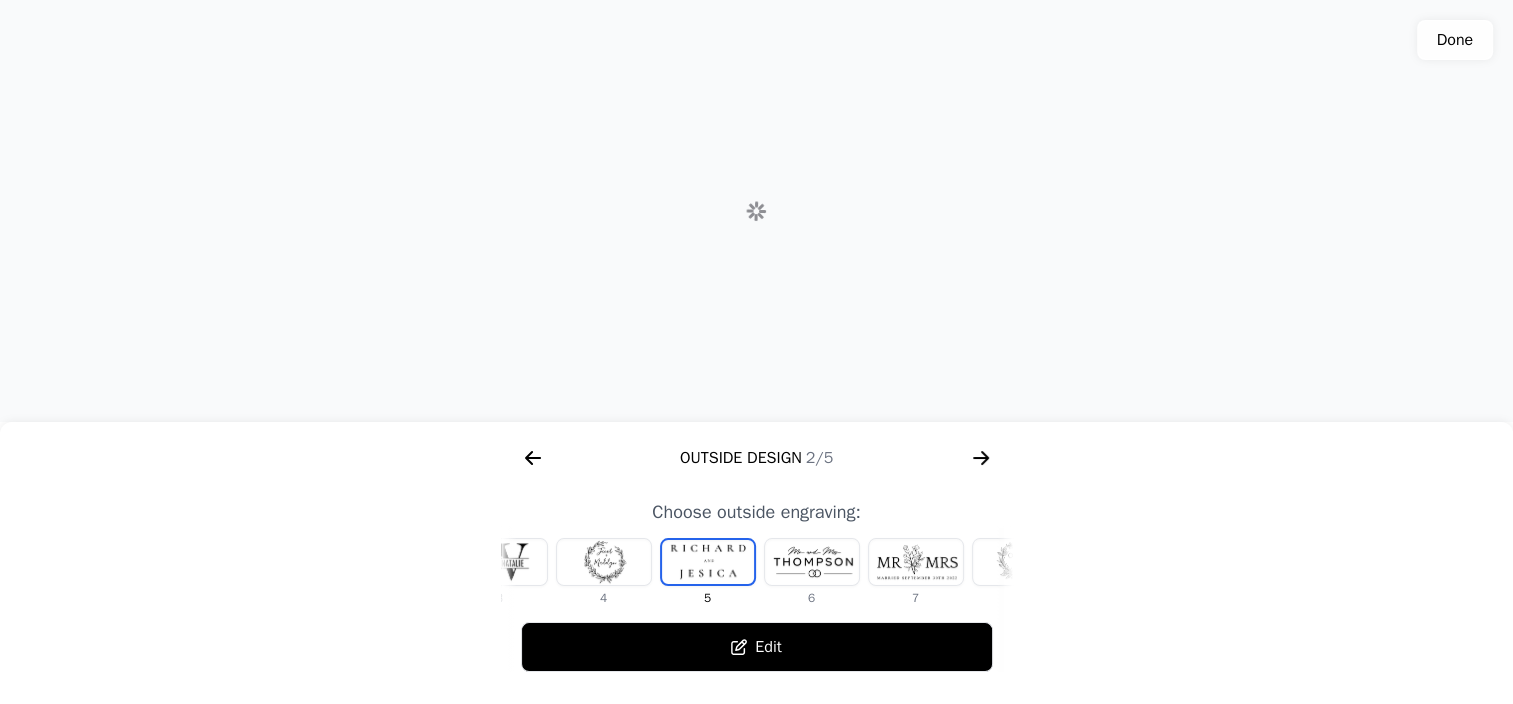 scroll, scrollTop: 0, scrollLeft: 232, axis: horizontal 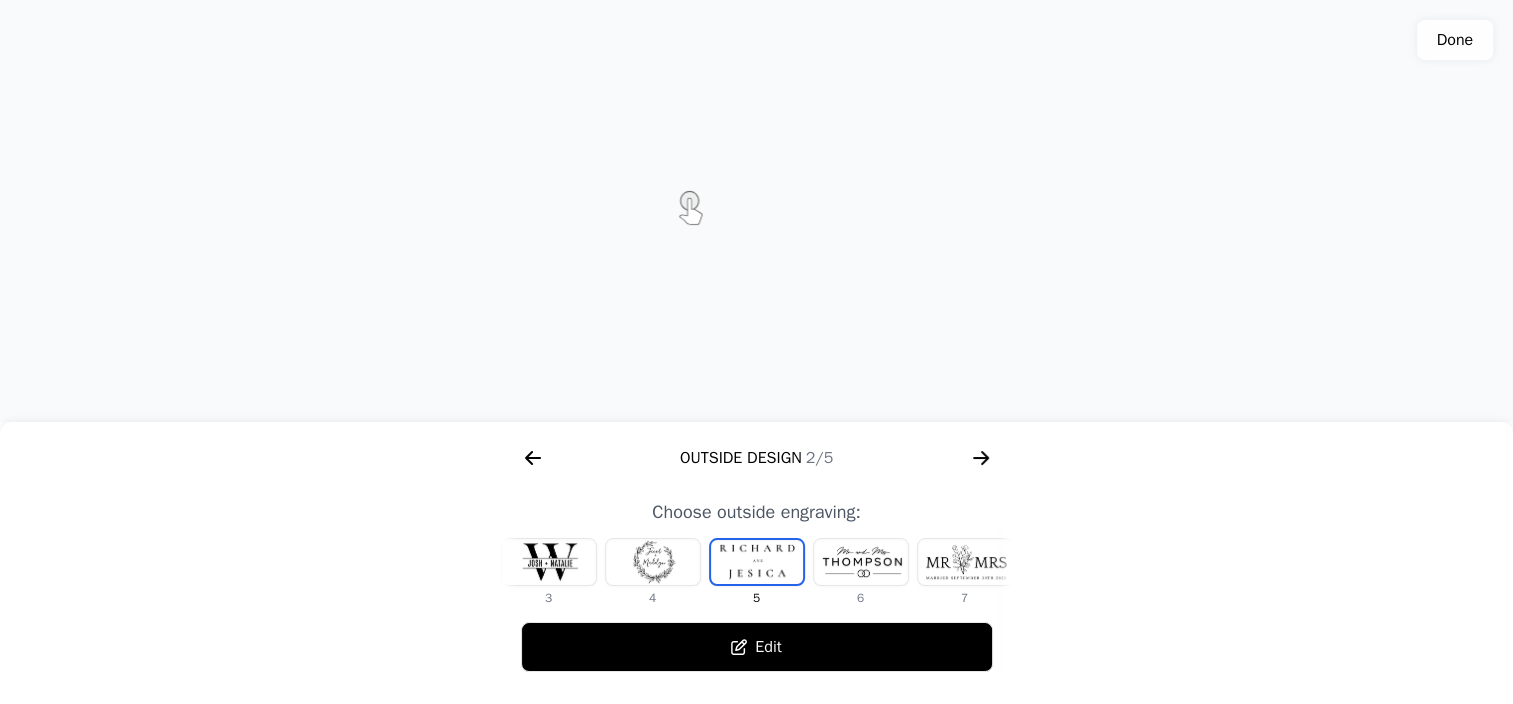 click at bounding box center (653, 562) 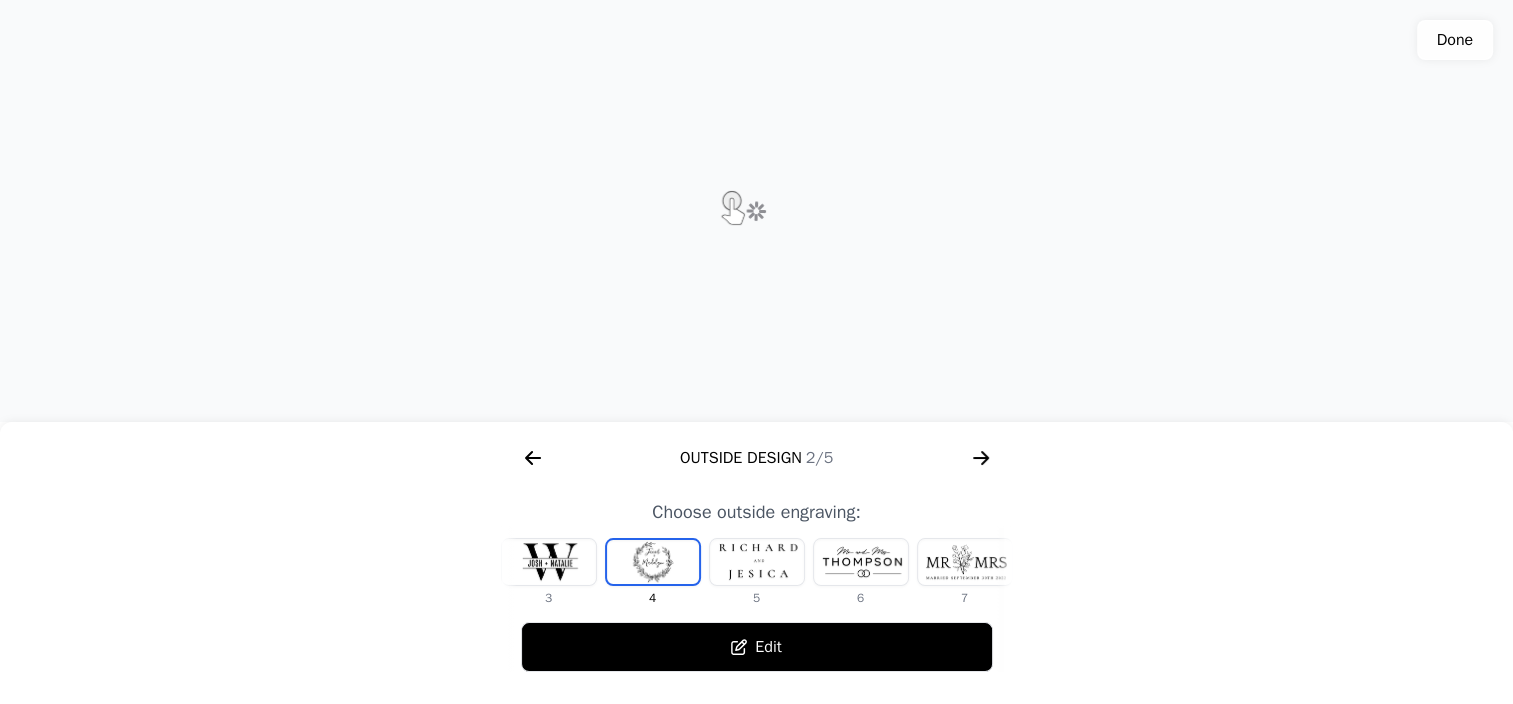 scroll, scrollTop: 0, scrollLeft: 128, axis: horizontal 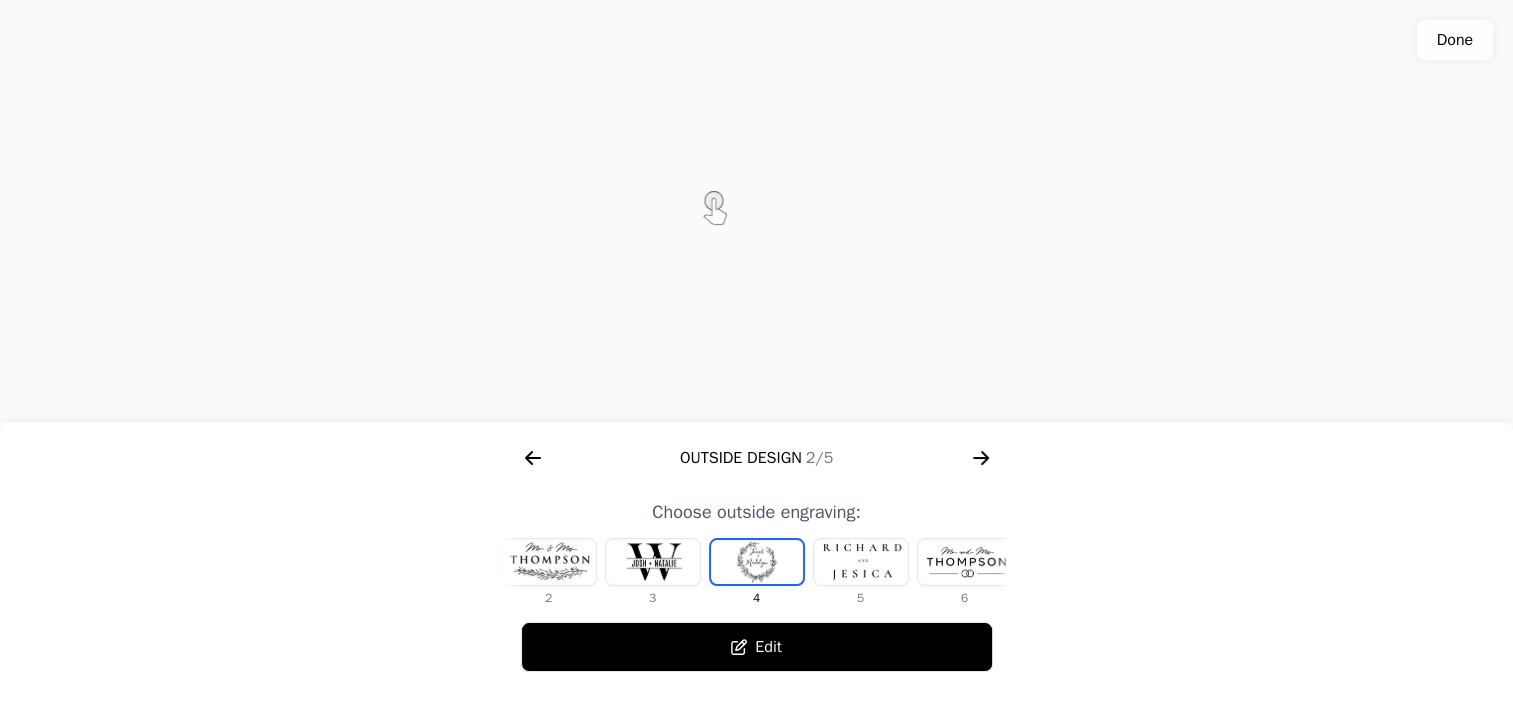click at bounding box center [549, 562] 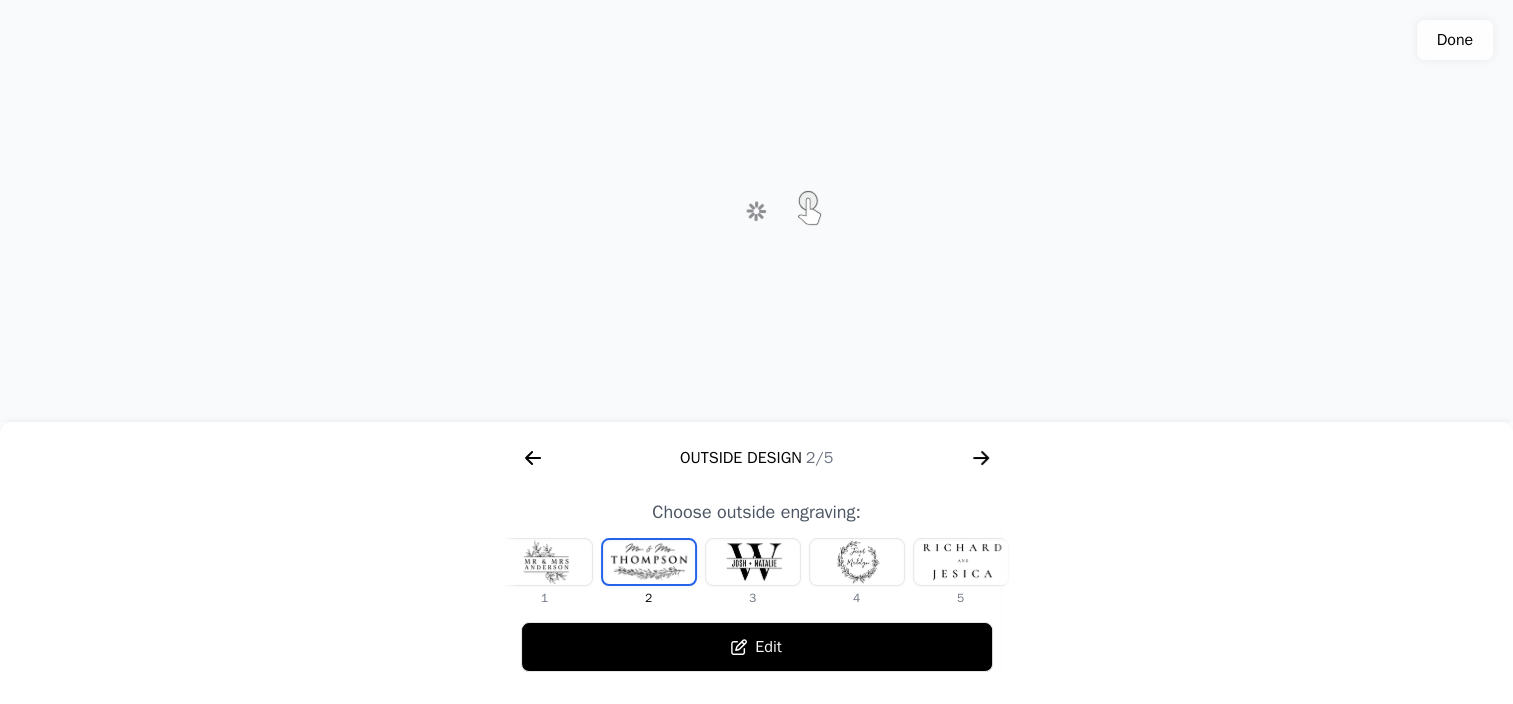 scroll, scrollTop: 0, scrollLeft: 0, axis: both 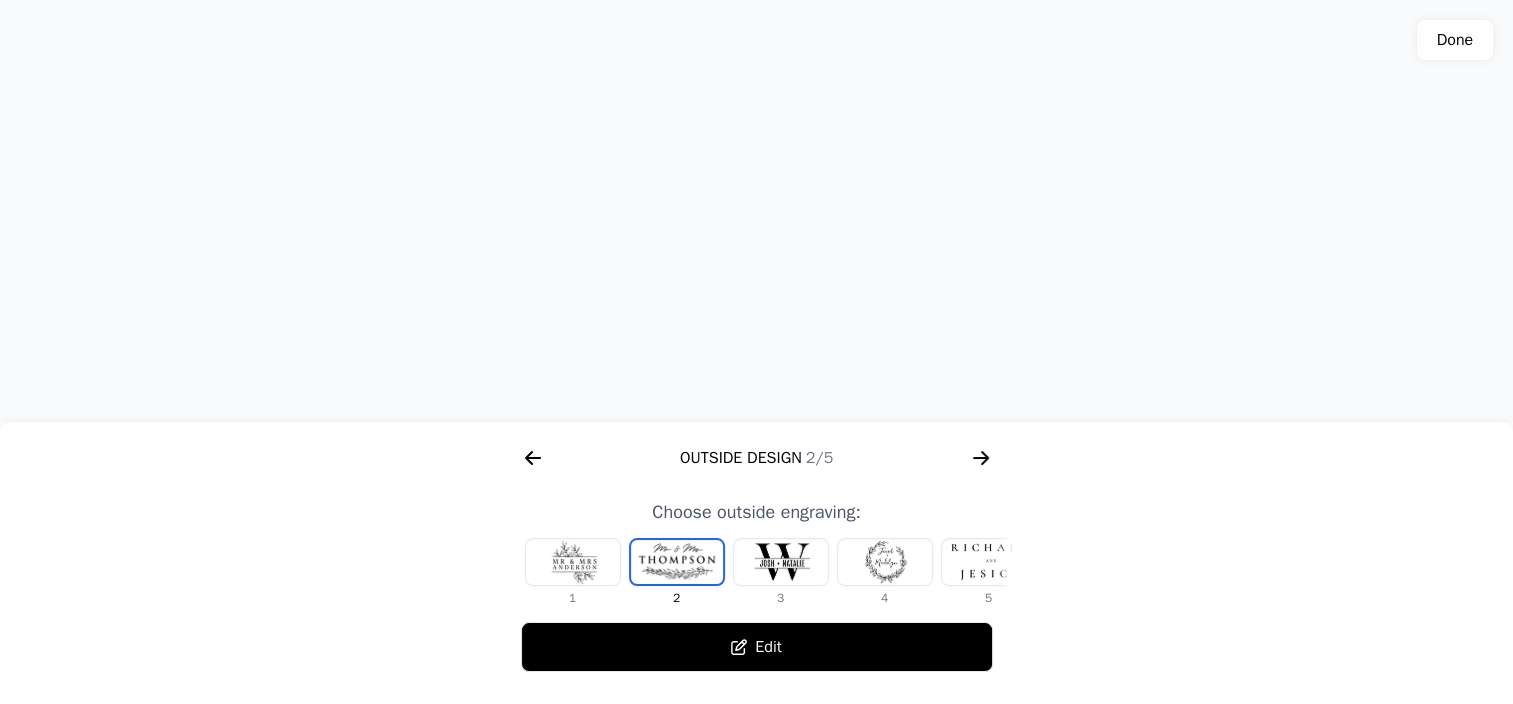 click on "Edit" at bounding box center (757, 647) 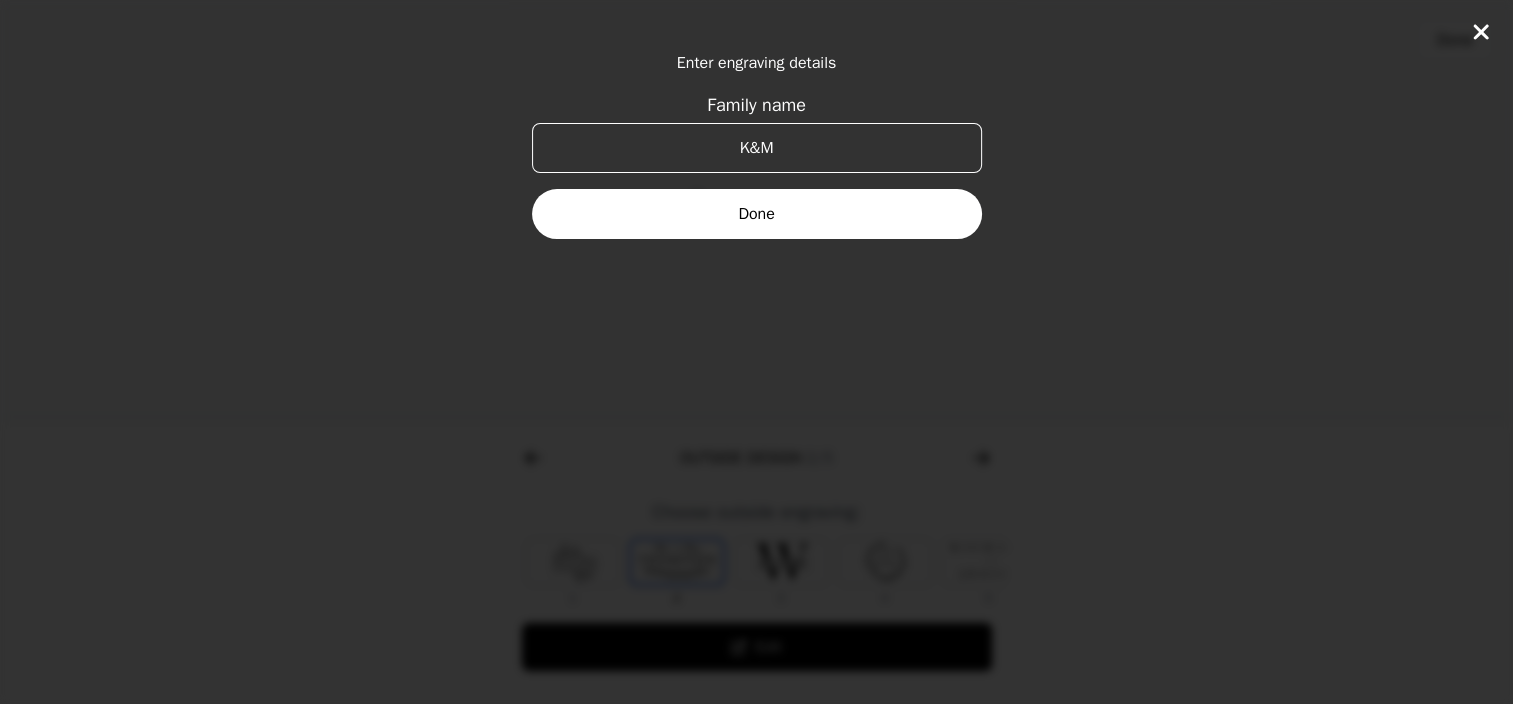 drag, startPoint x: 739, startPoint y: 135, endPoint x: 793, endPoint y: 146, distance: 55.108982 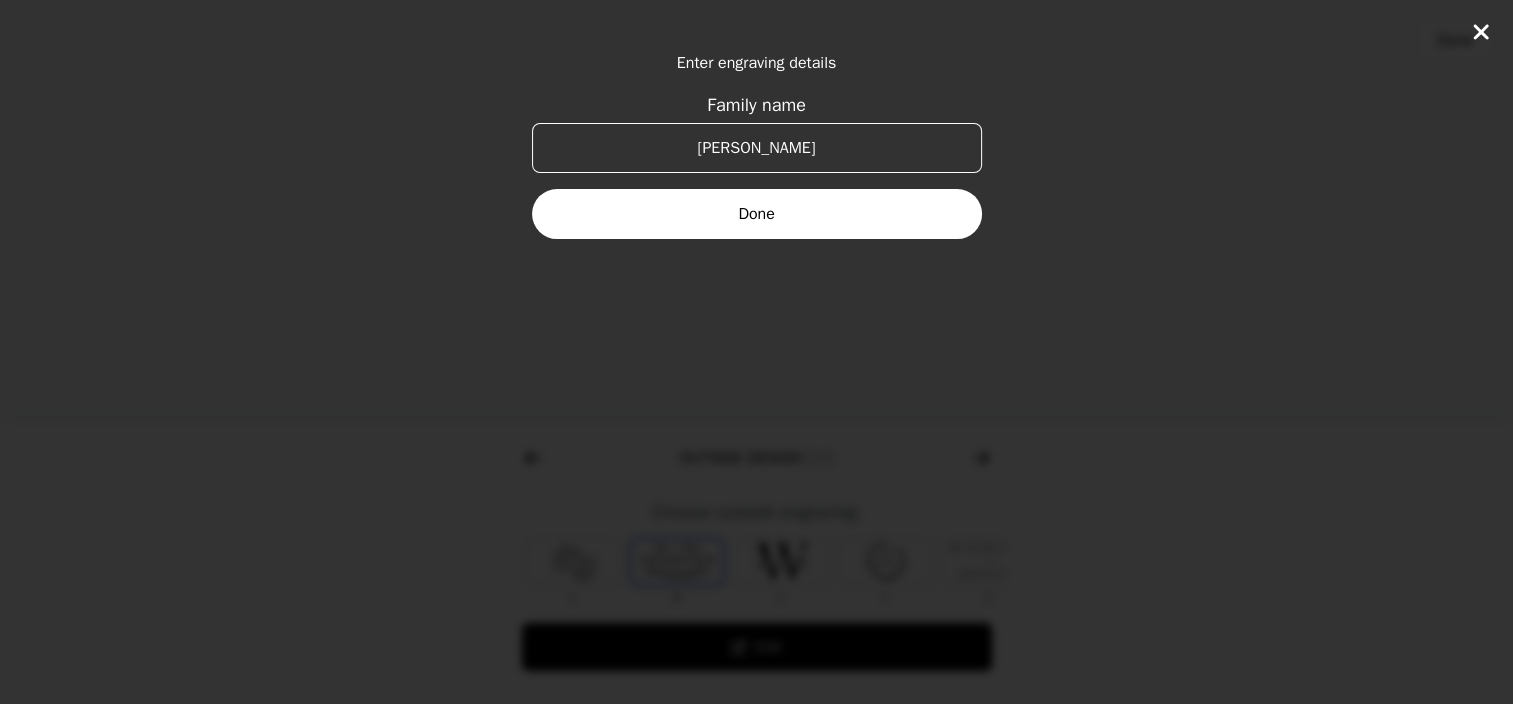 type on "[PERSON_NAME]" 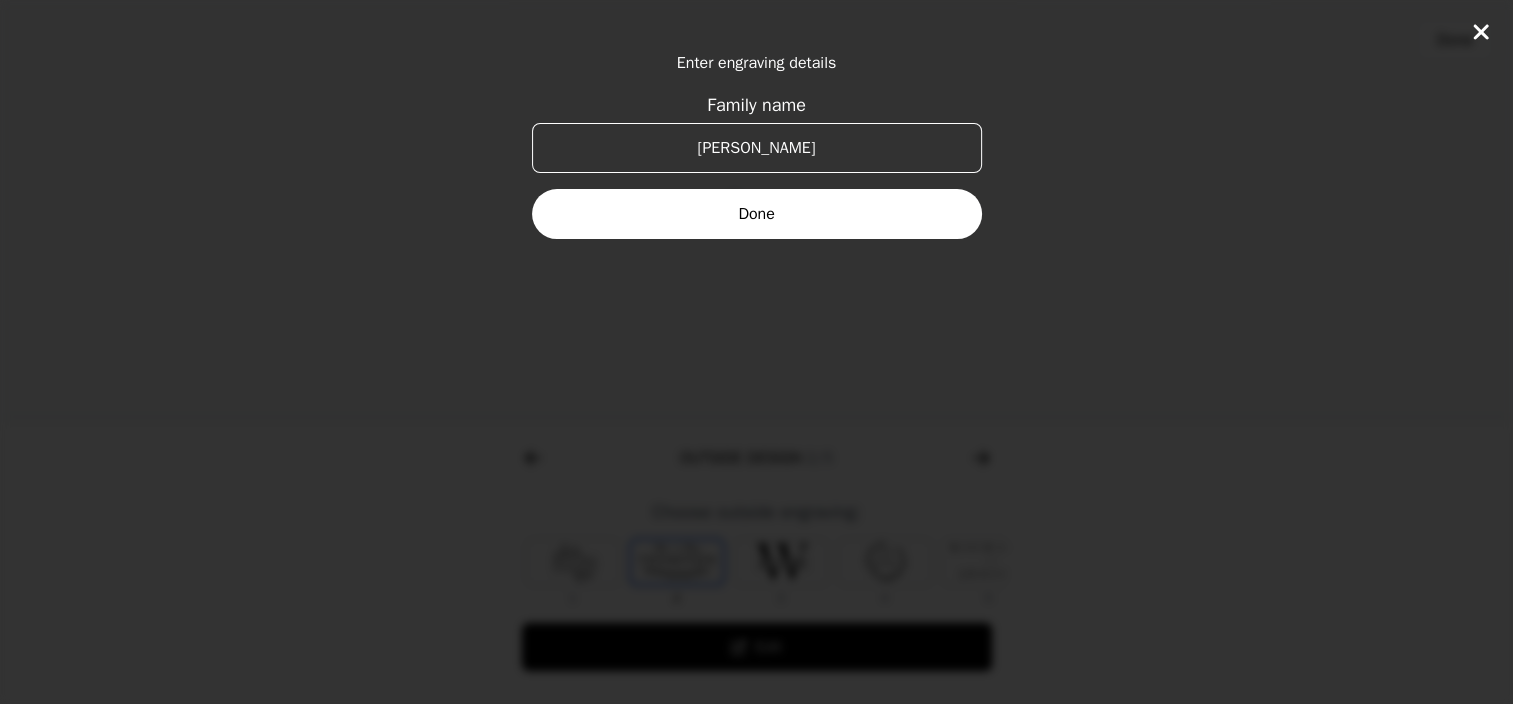 click on "Done" at bounding box center (757, 214) 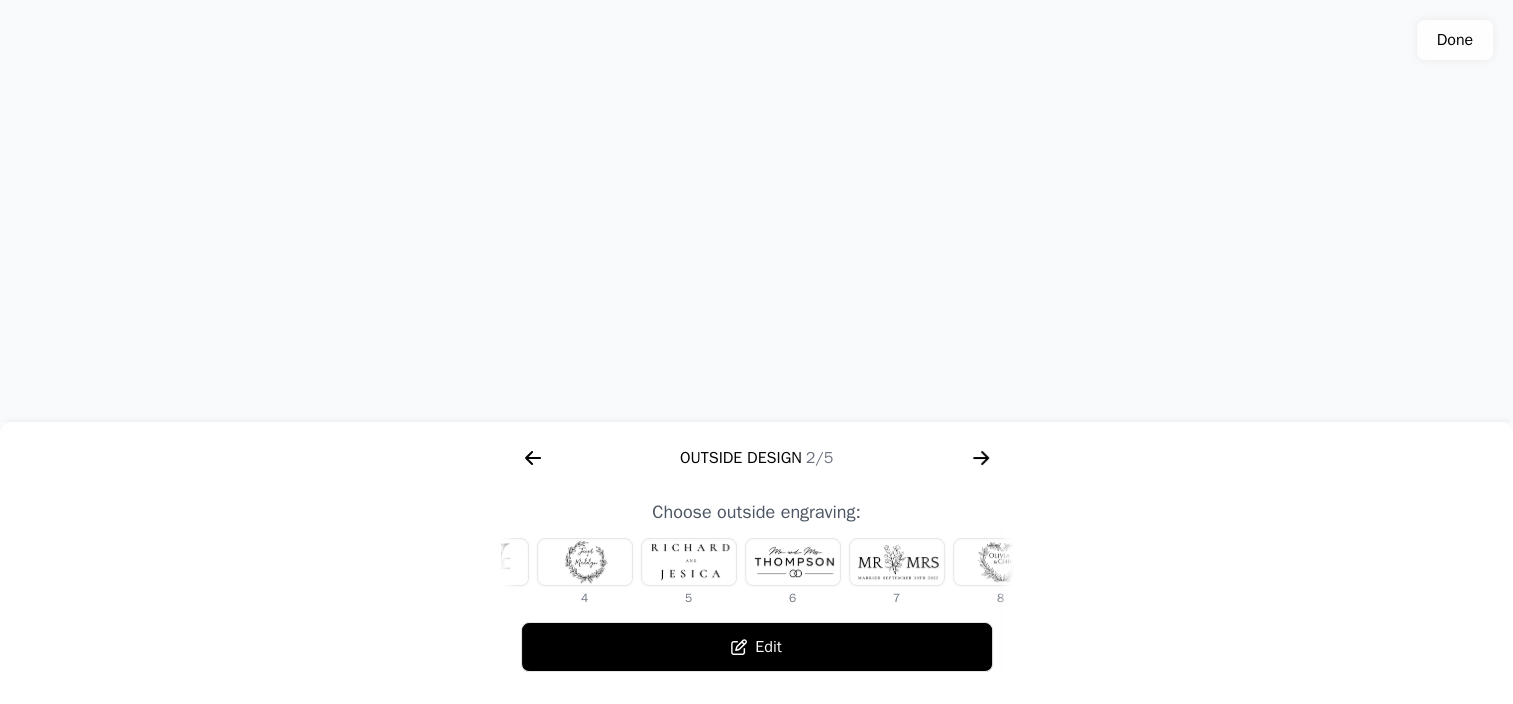 scroll, scrollTop: 0, scrollLeft: 372, axis: horizontal 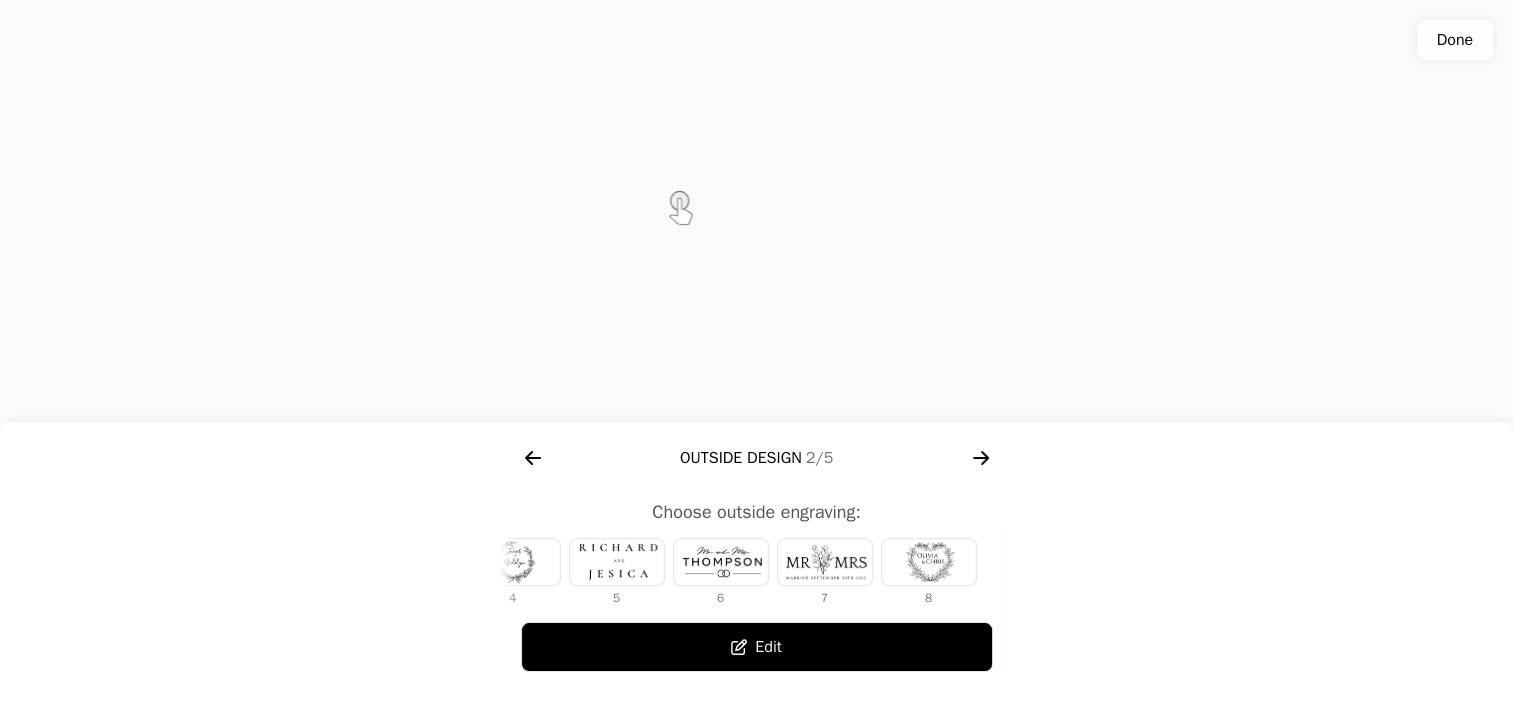 click at bounding box center (929, 562) 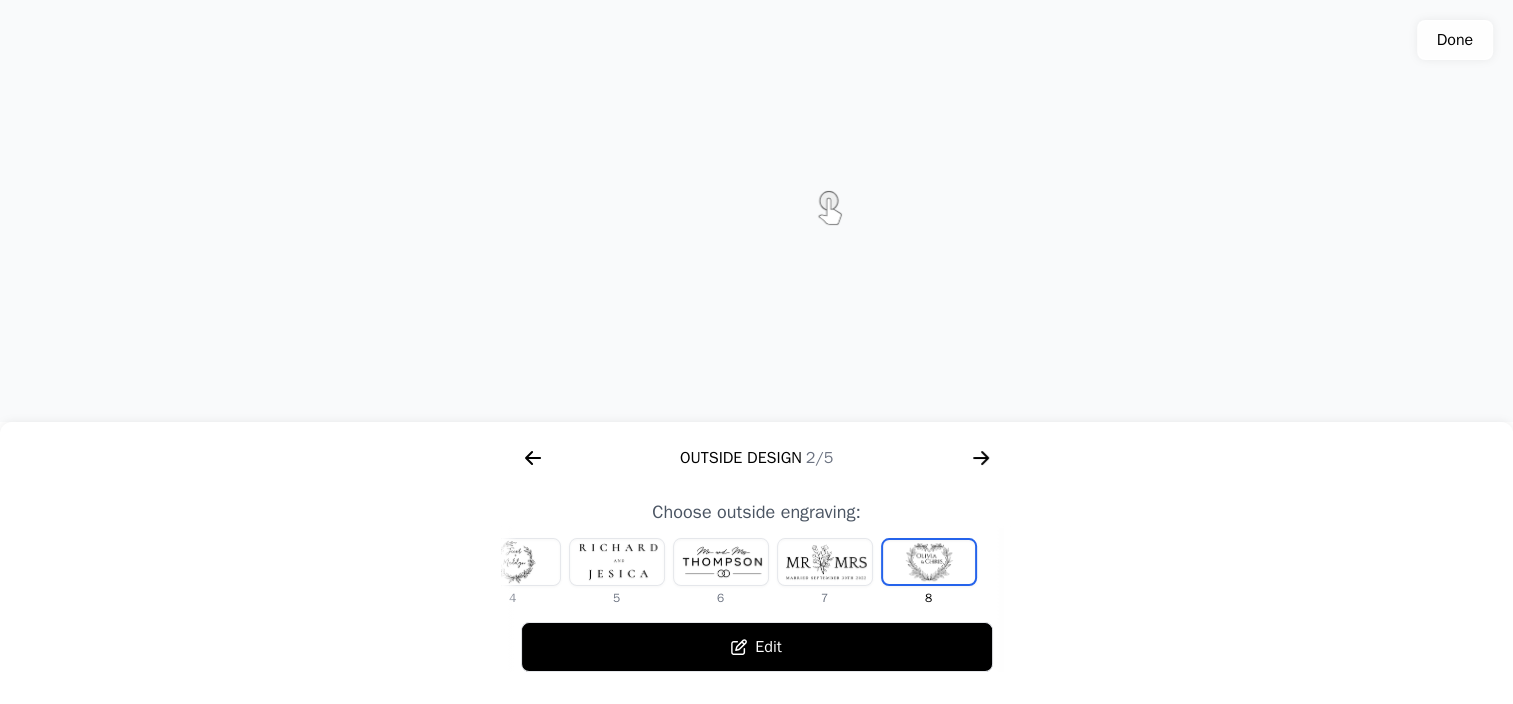 click at bounding box center (617, 562) 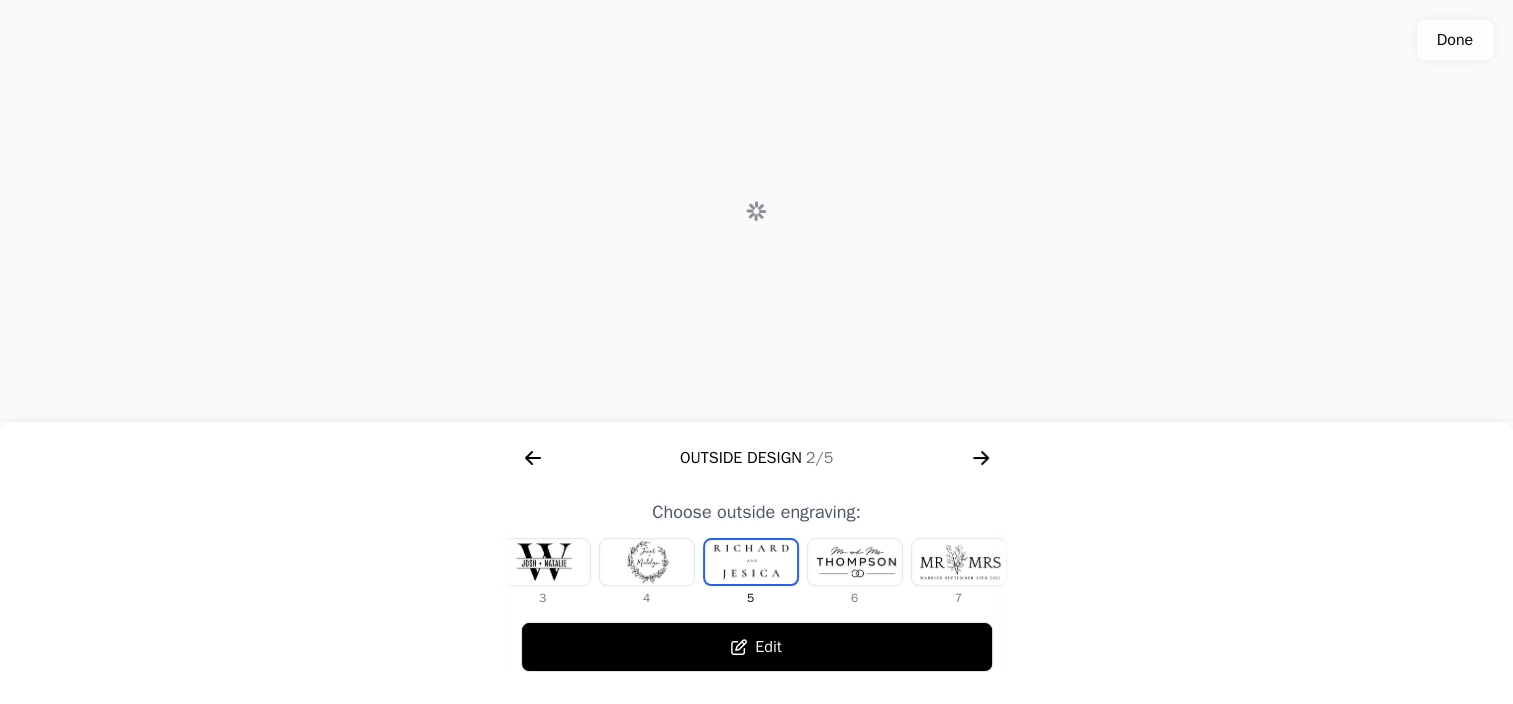 scroll, scrollTop: 0, scrollLeft: 232, axis: horizontal 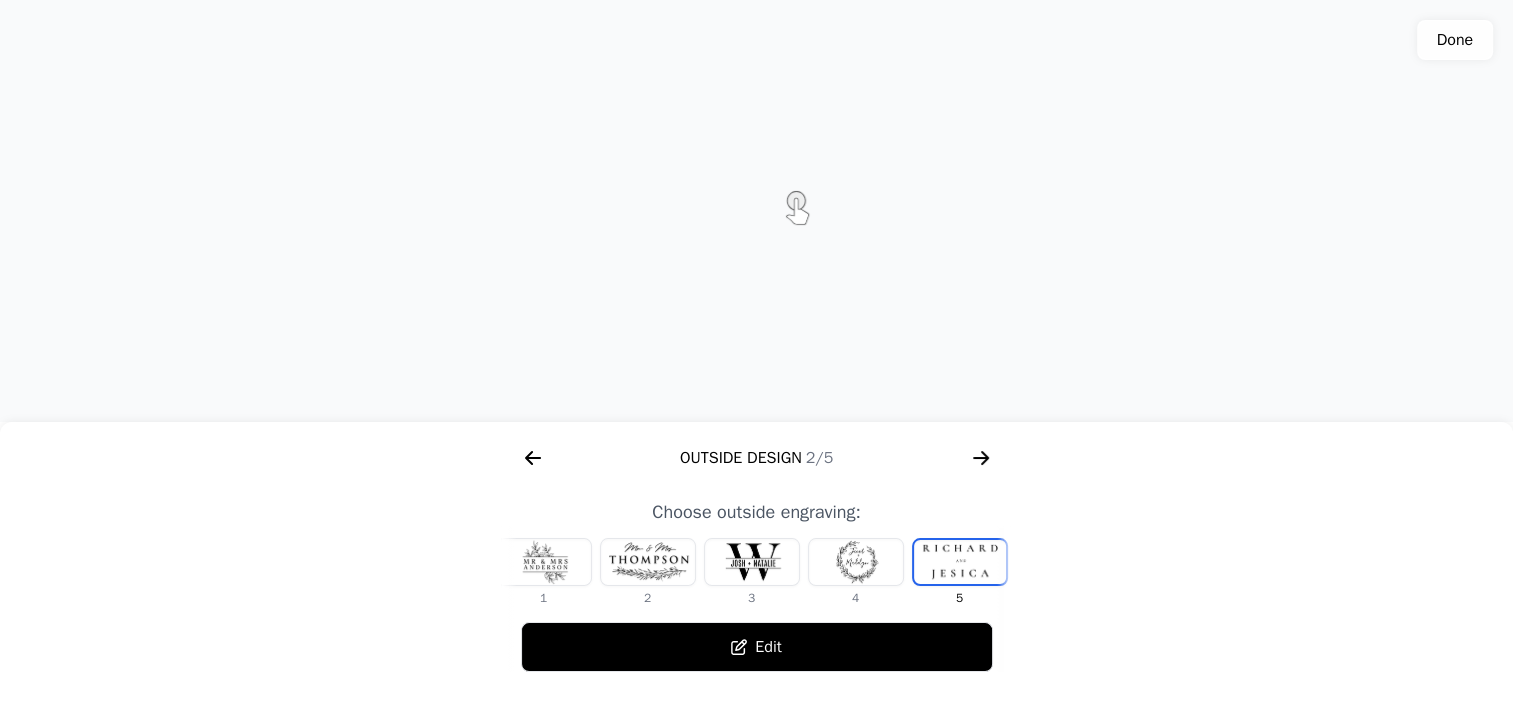 click at bounding box center [544, 562] 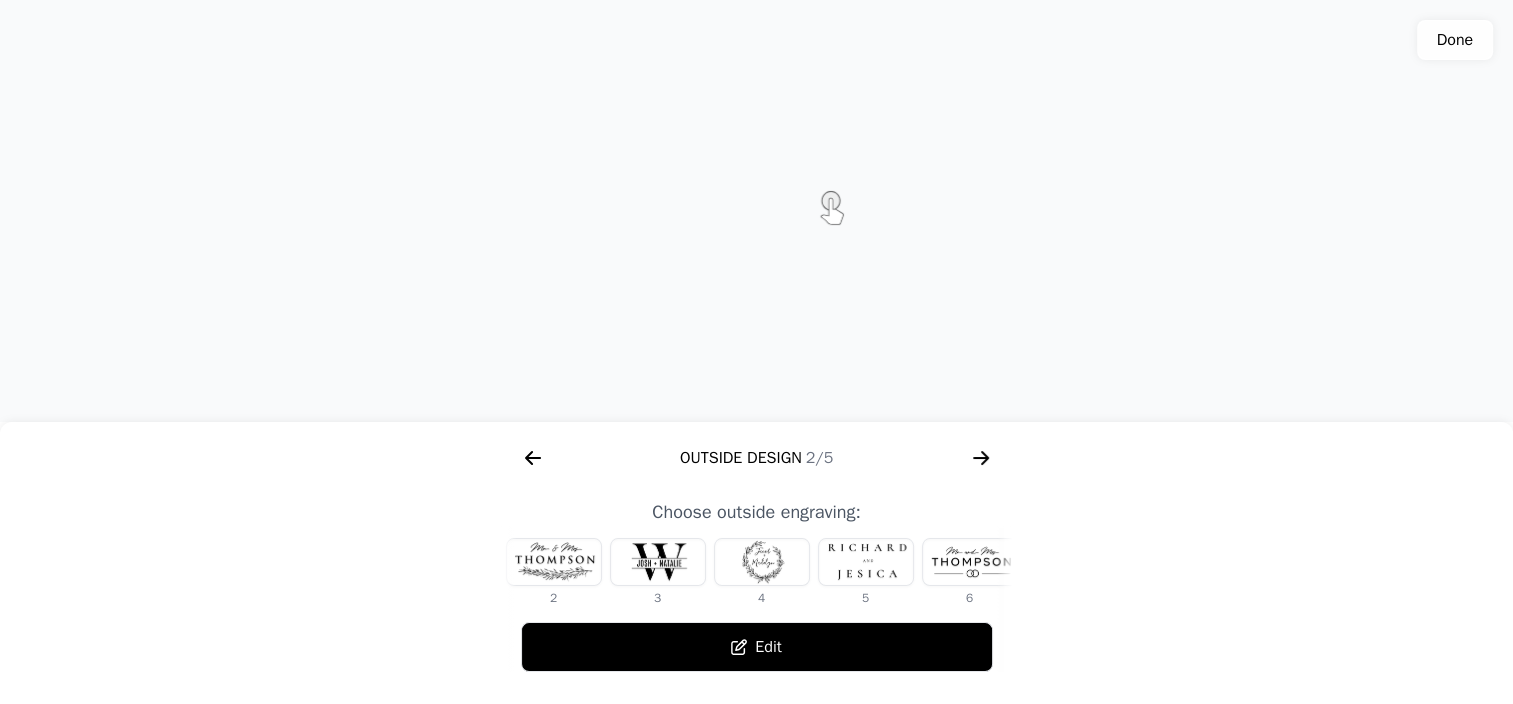 scroll, scrollTop: 0, scrollLeft: 184, axis: horizontal 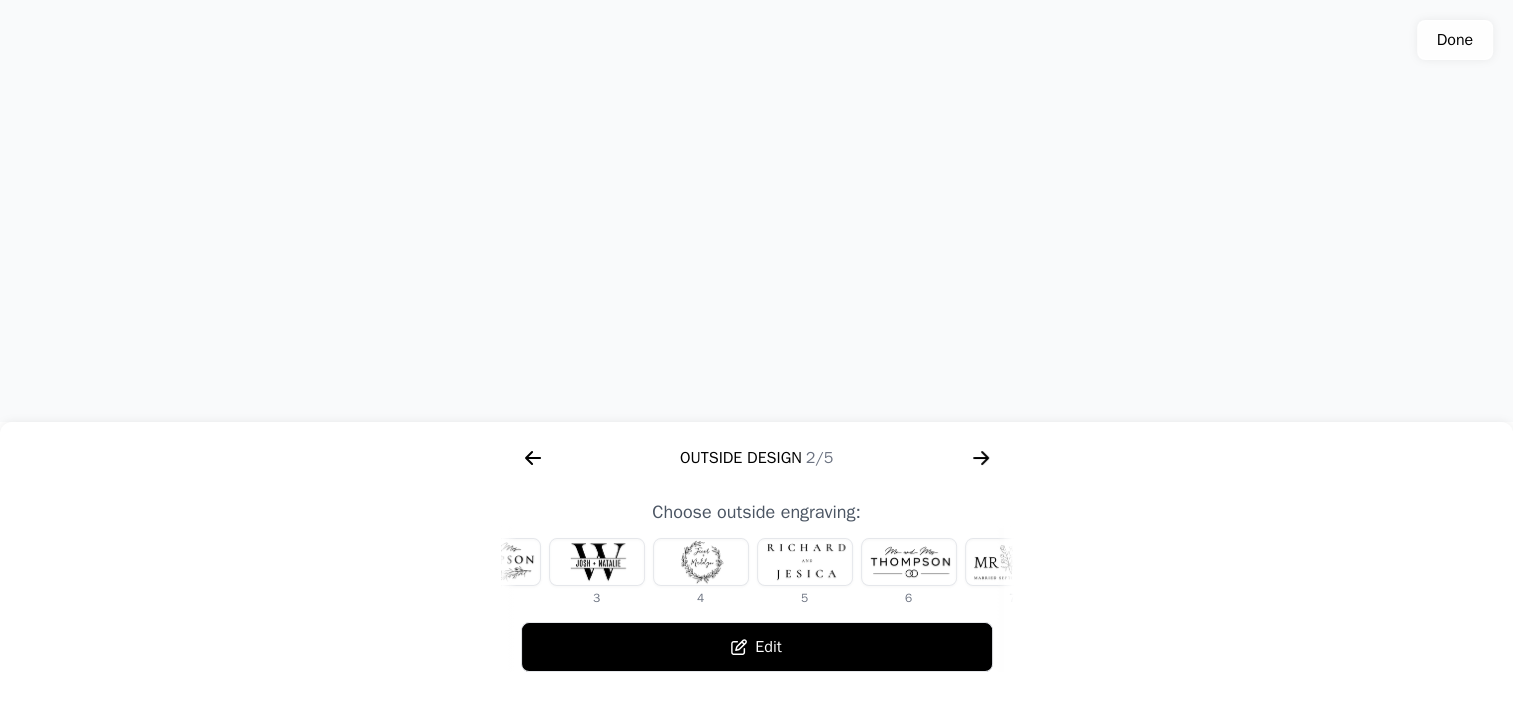 click at bounding box center [805, 562] 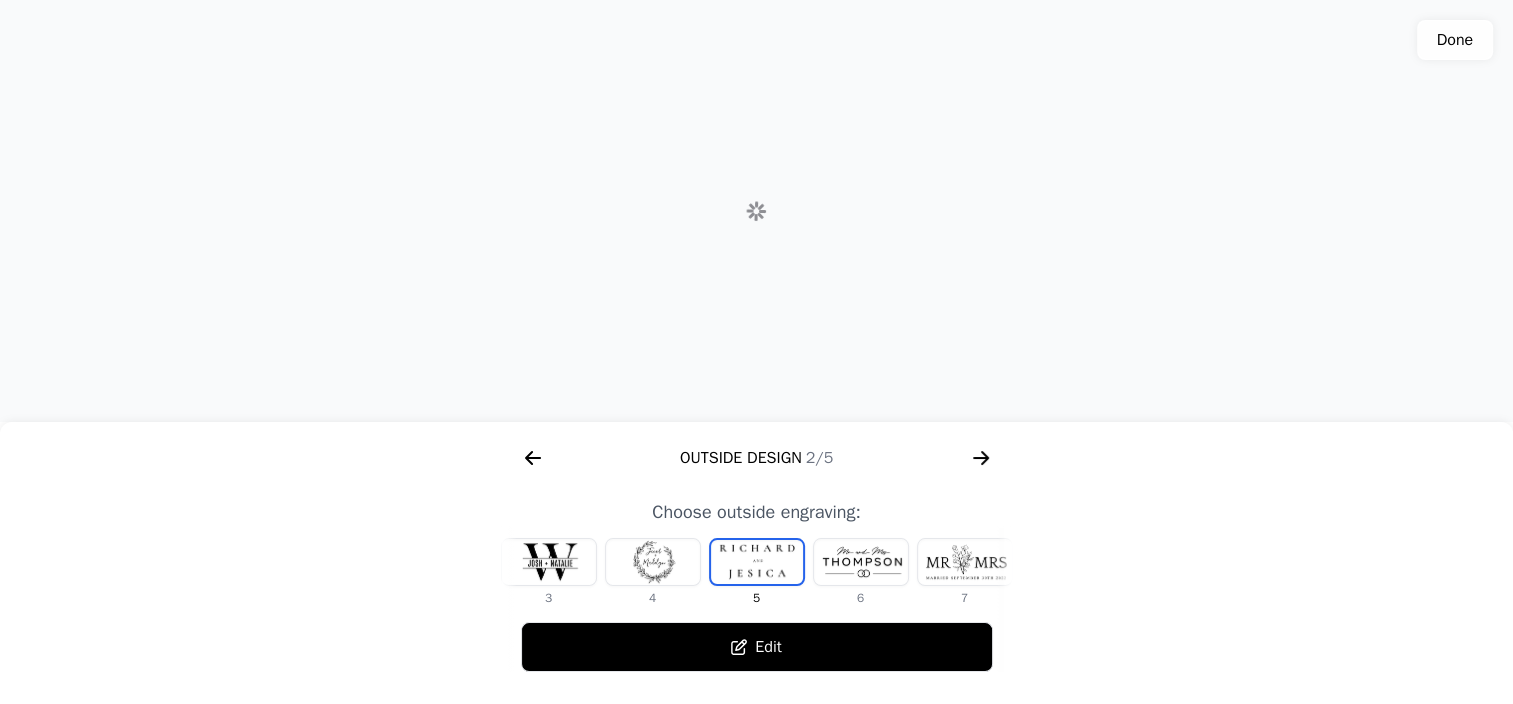 scroll, scrollTop: 0, scrollLeft: 372, axis: horizontal 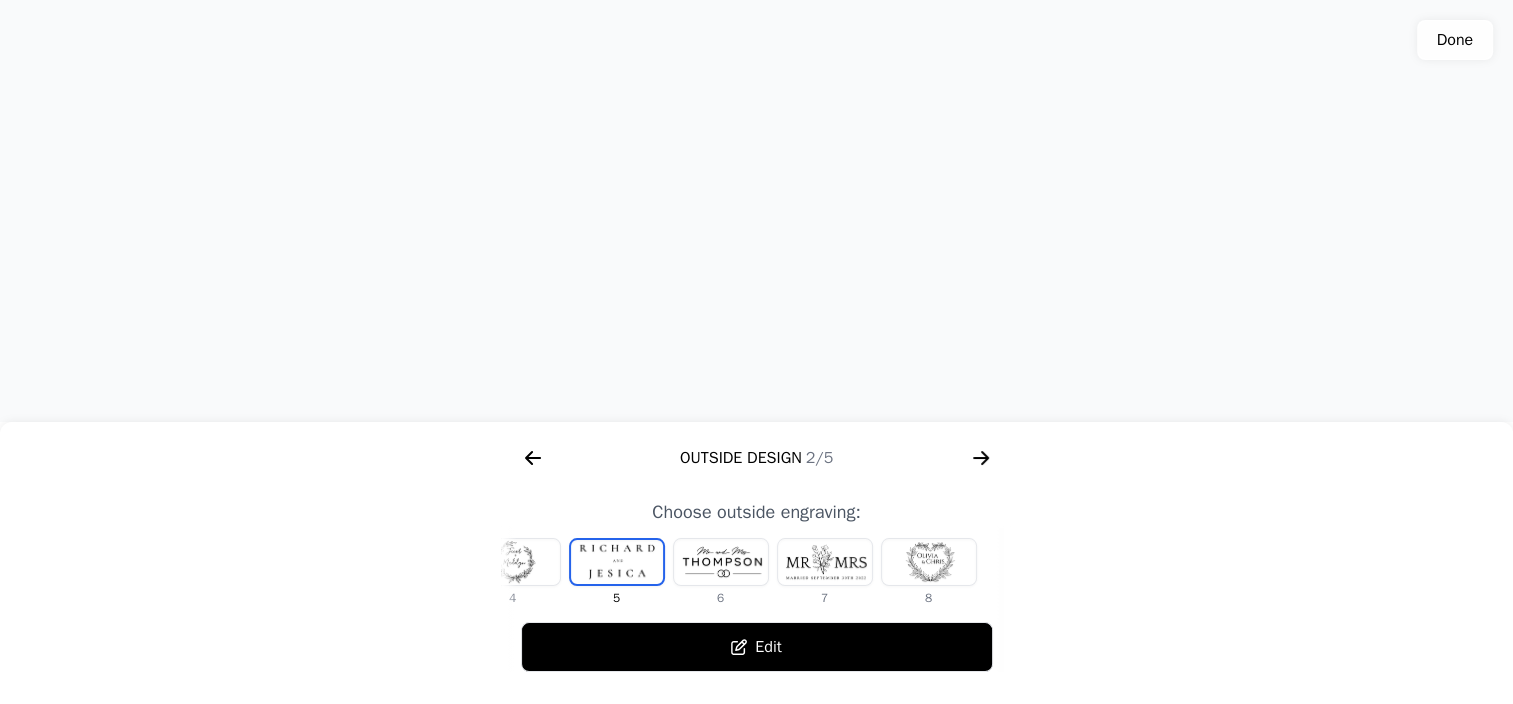 click 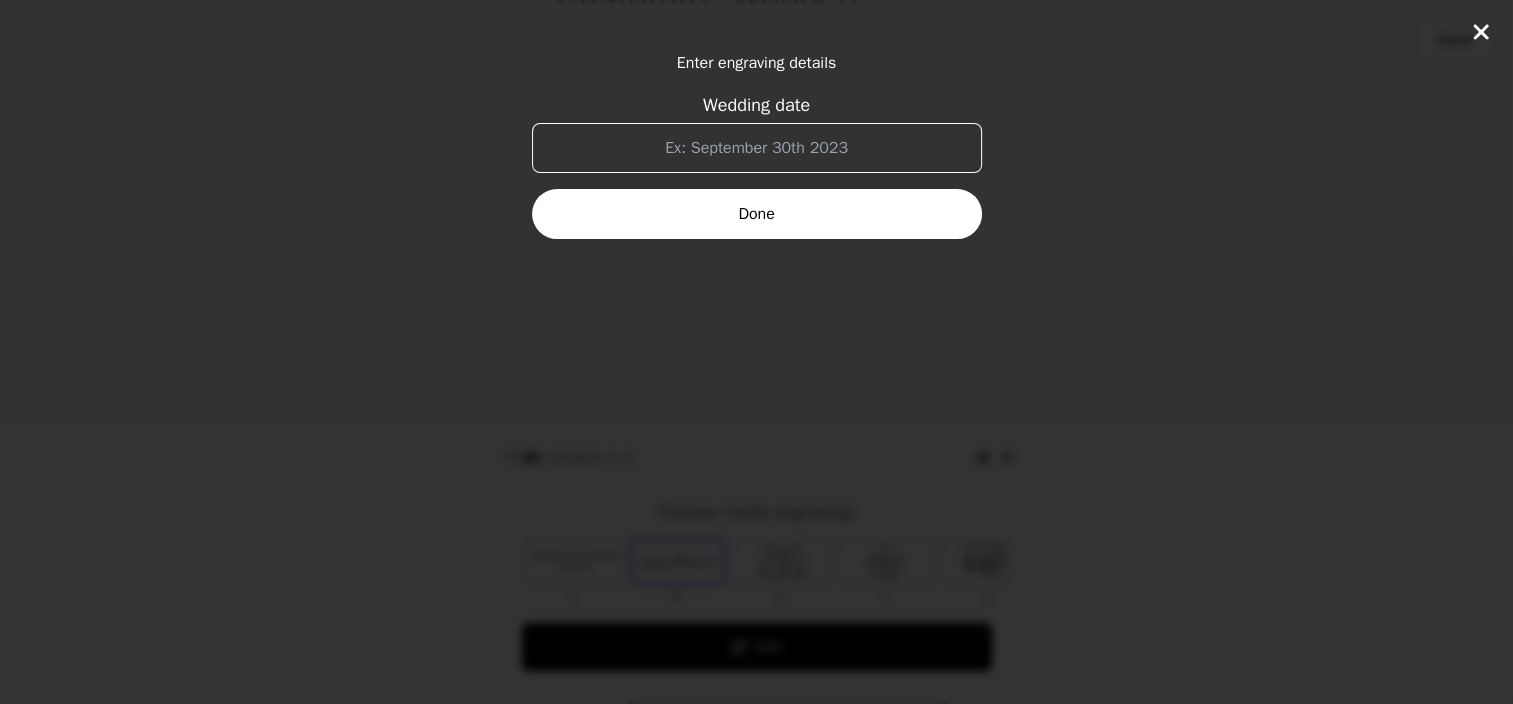 scroll, scrollTop: 0, scrollLeft: 1280, axis: horizontal 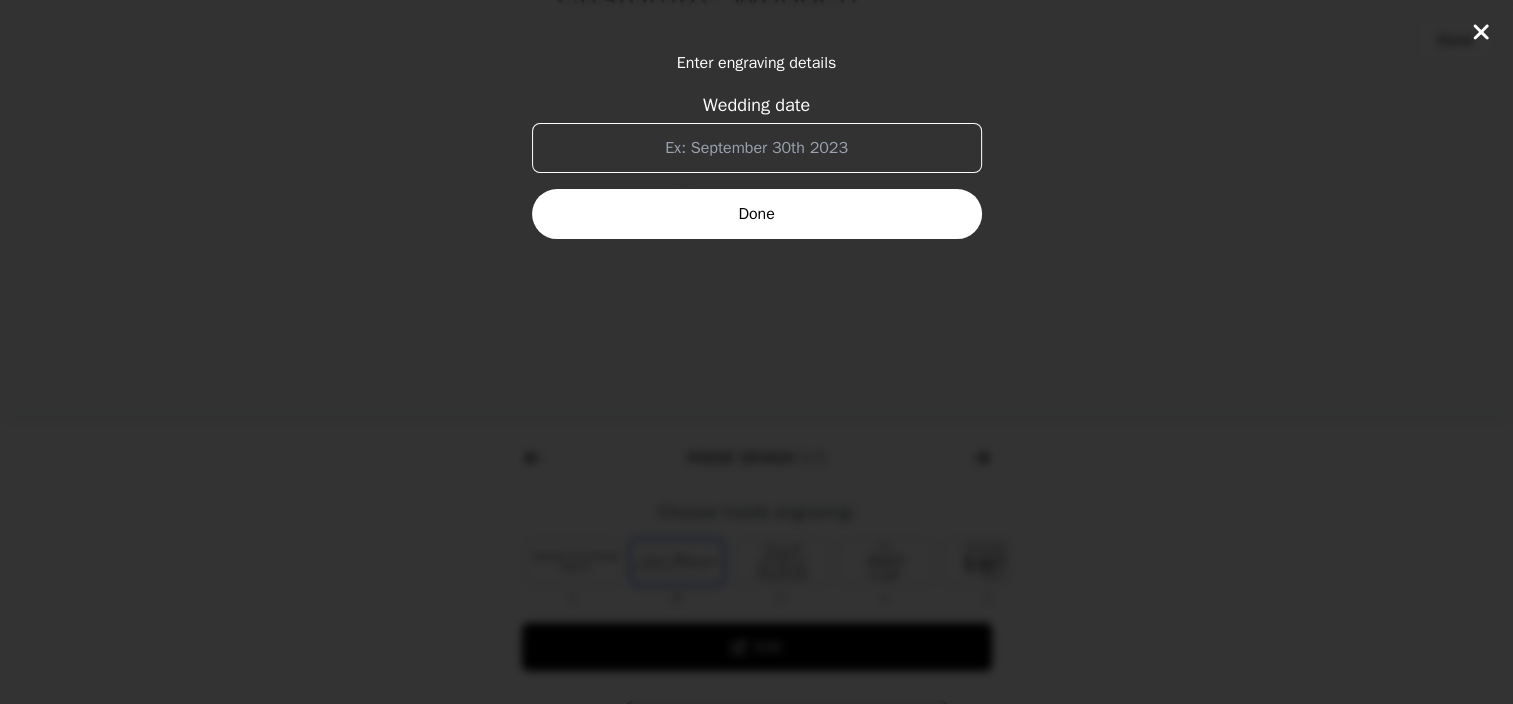 click on "Wedding date" at bounding box center (757, 148) 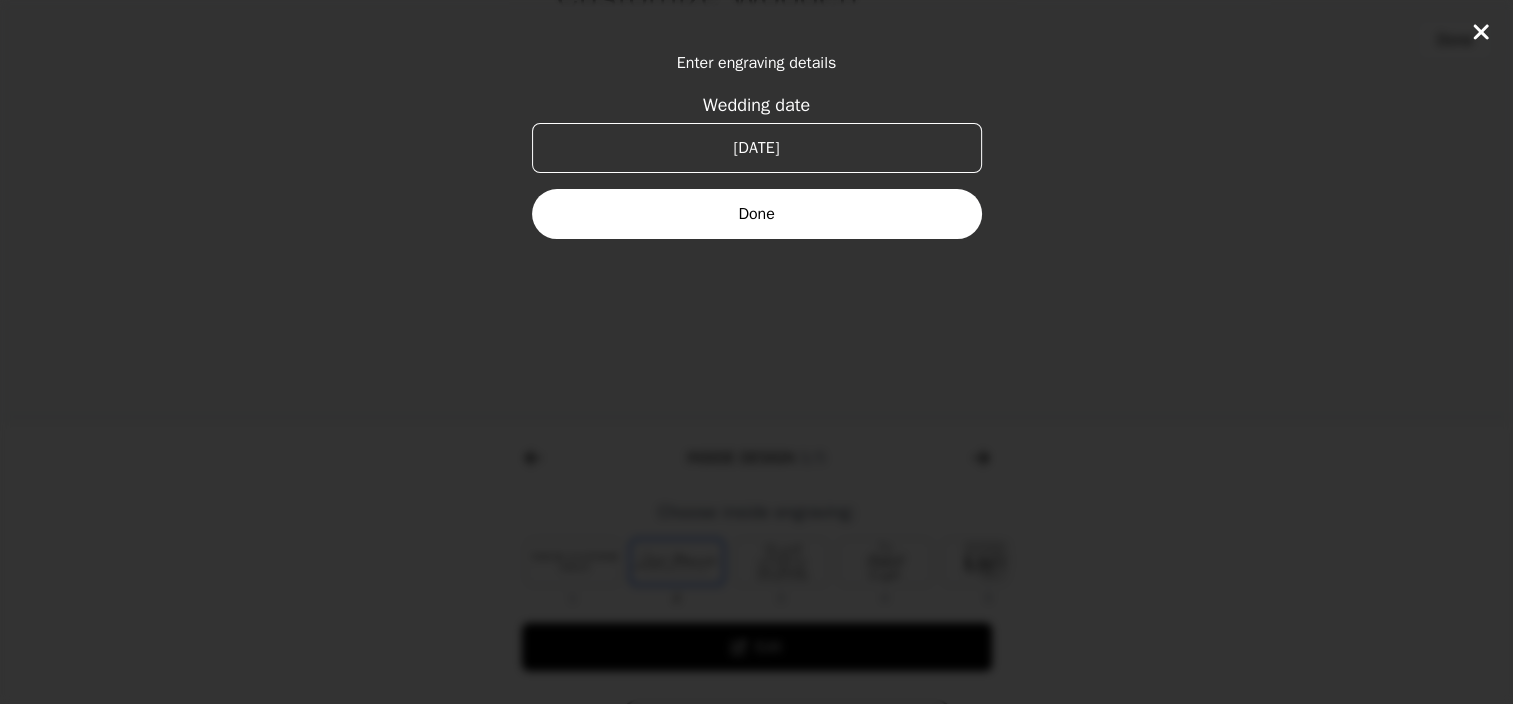 type on "[DATE]" 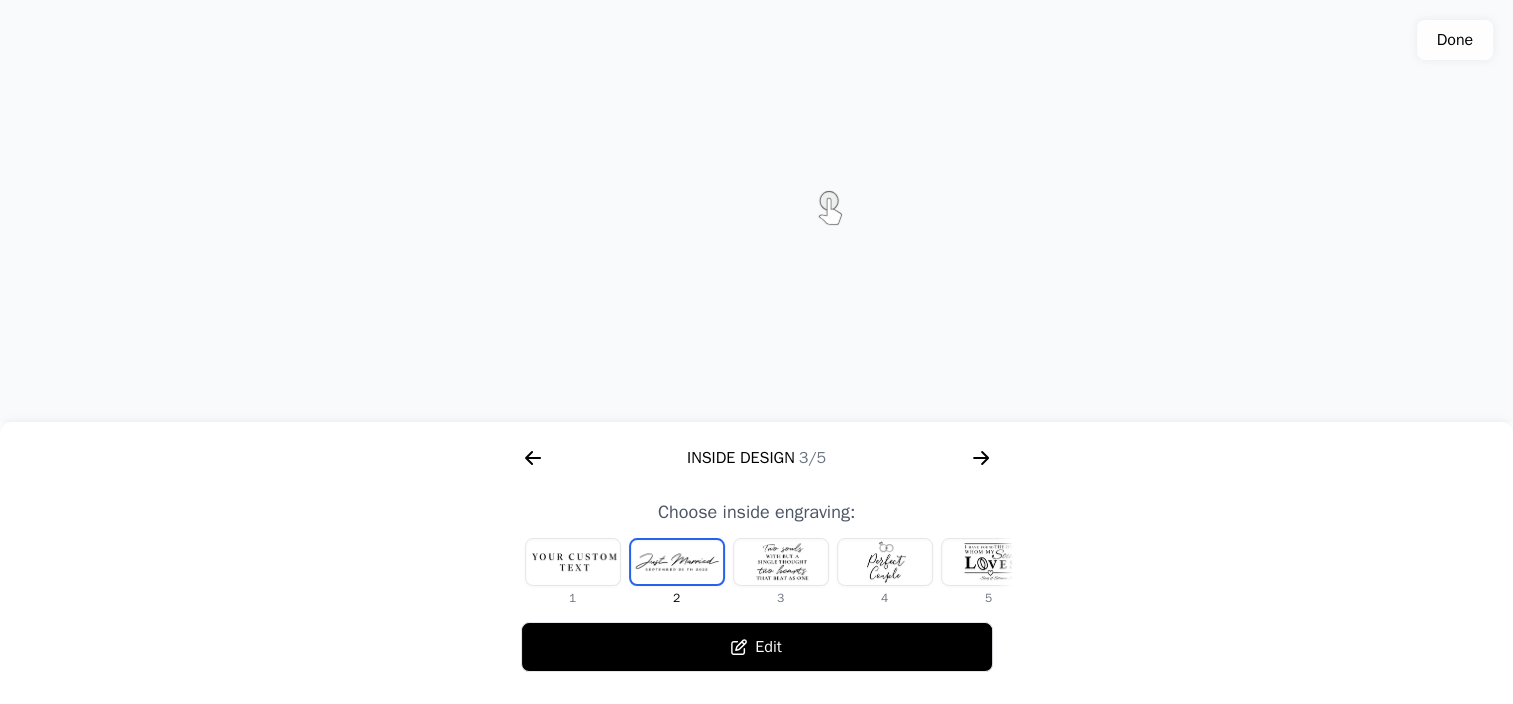 click at bounding box center [573, 562] 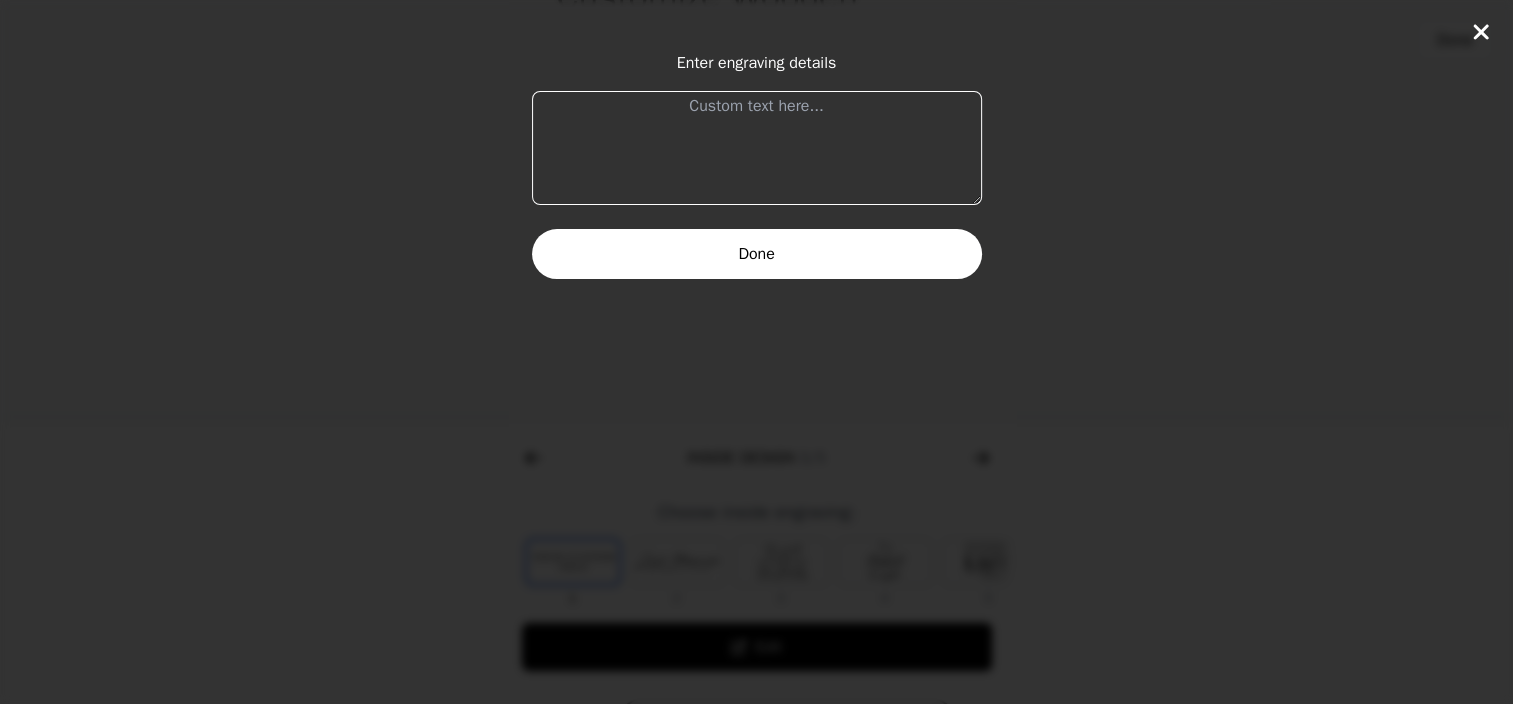 click at bounding box center [757, 148] 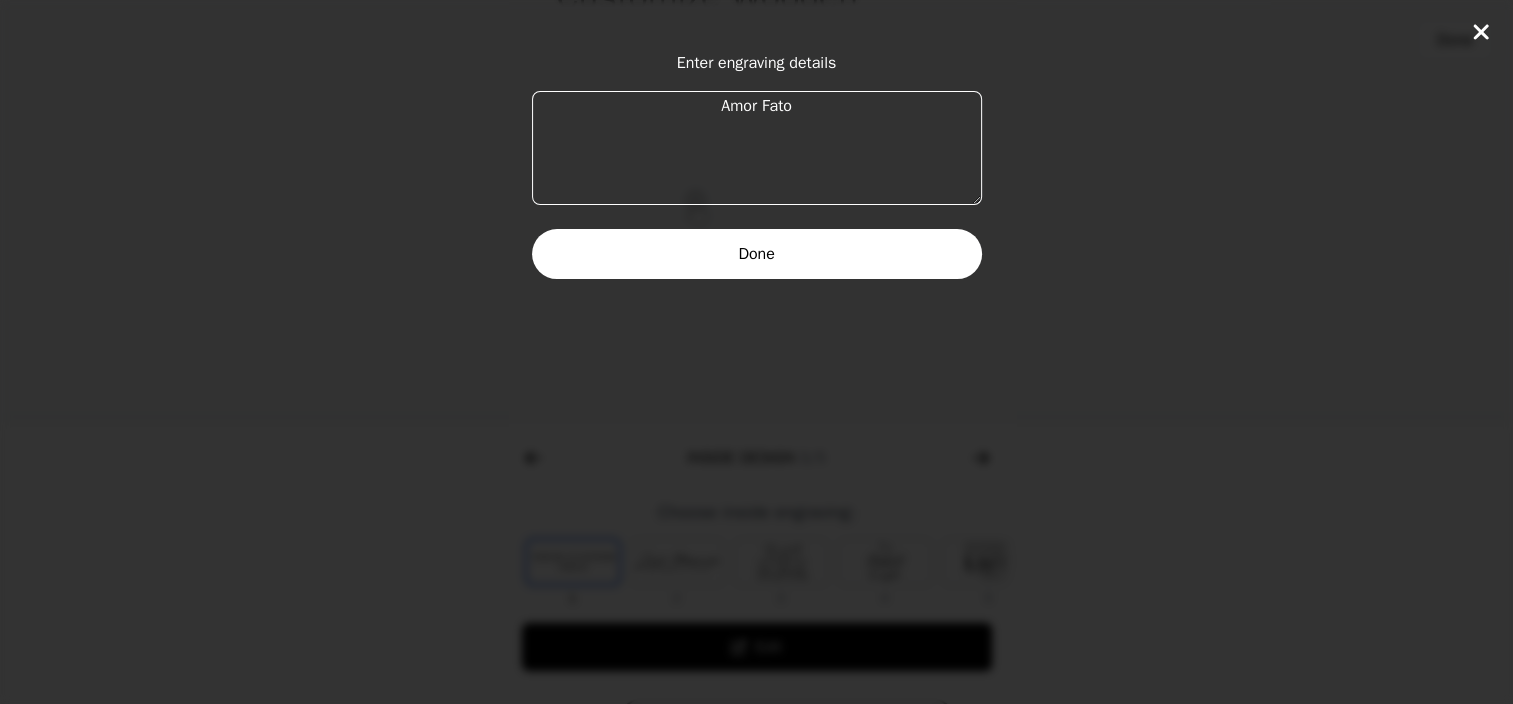 click on "Amor Fato" at bounding box center [757, 148] 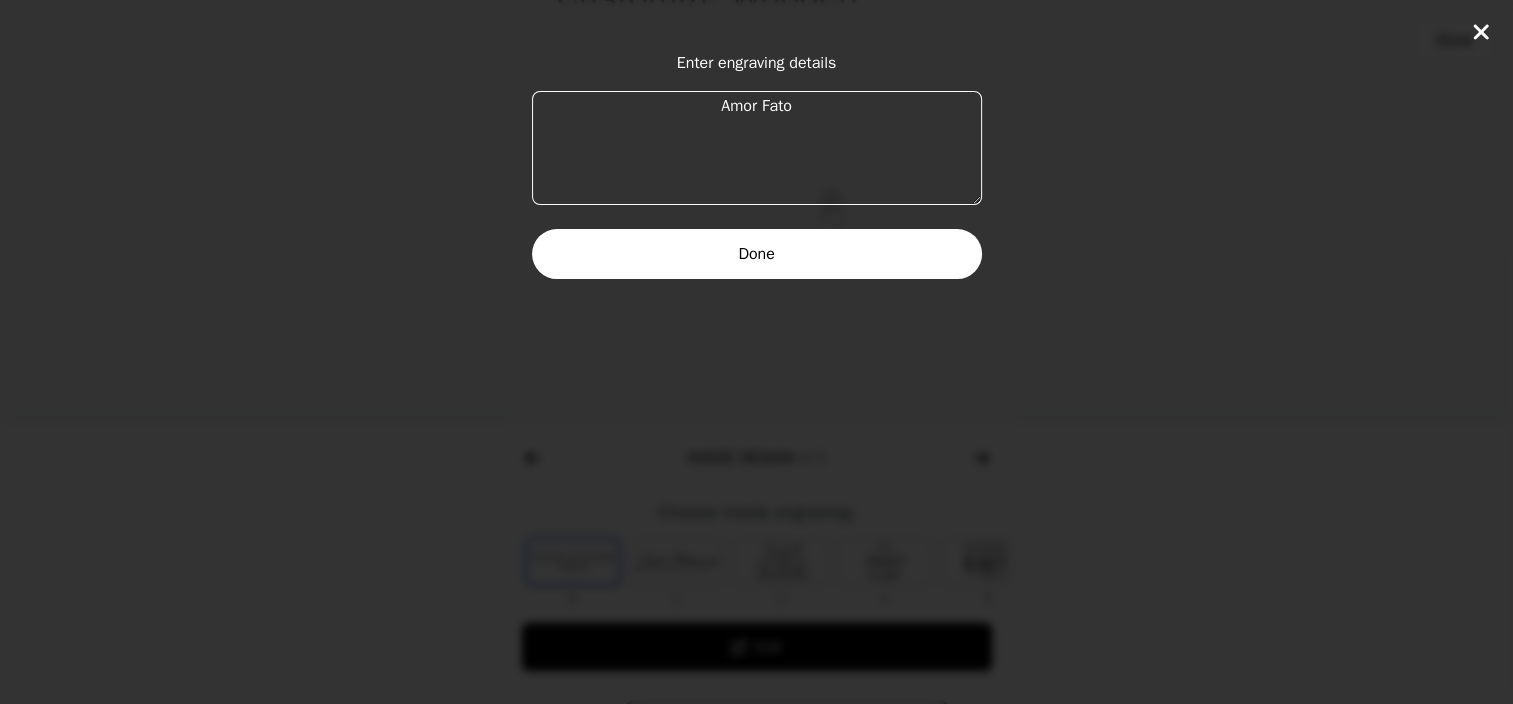 click on "Amor Fato" at bounding box center [757, 148] 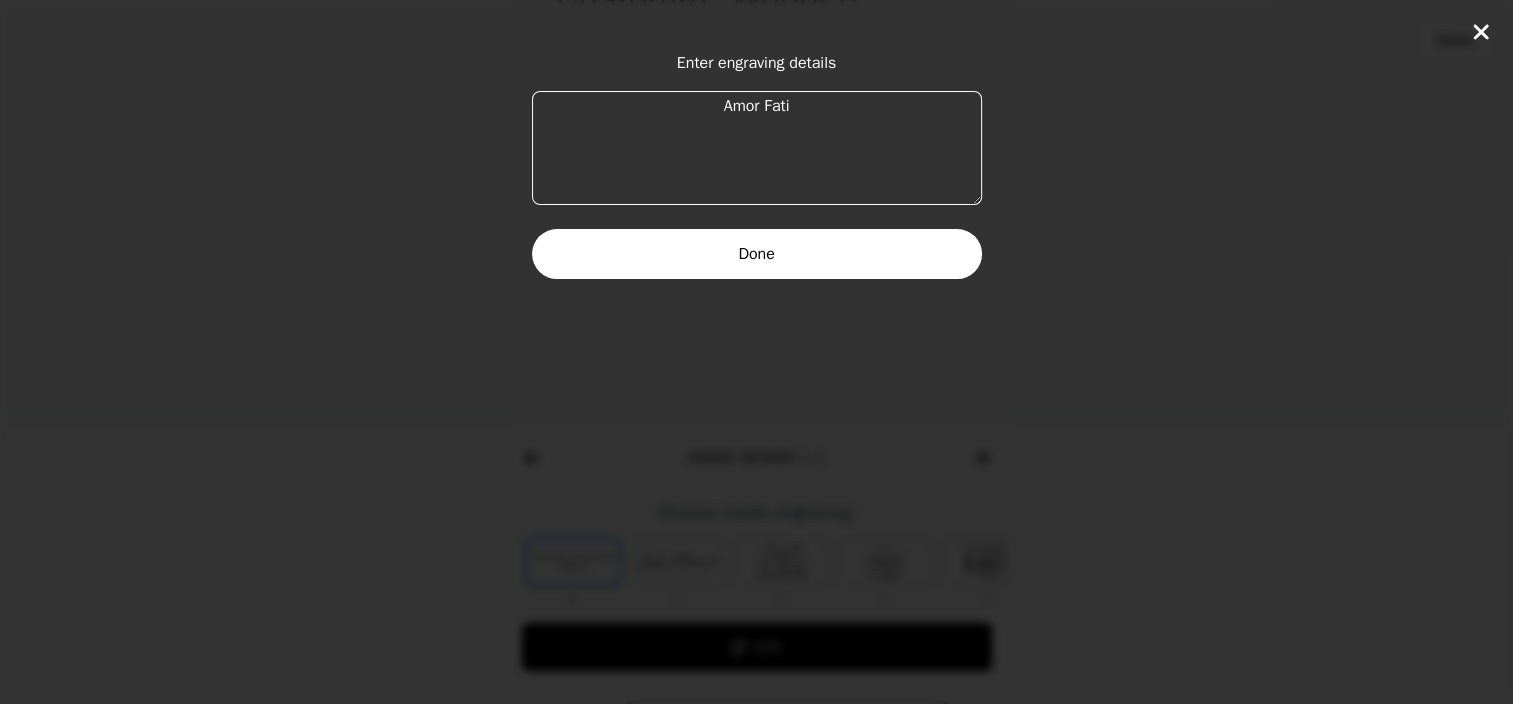 click on "Amor Fati" at bounding box center (757, 148) 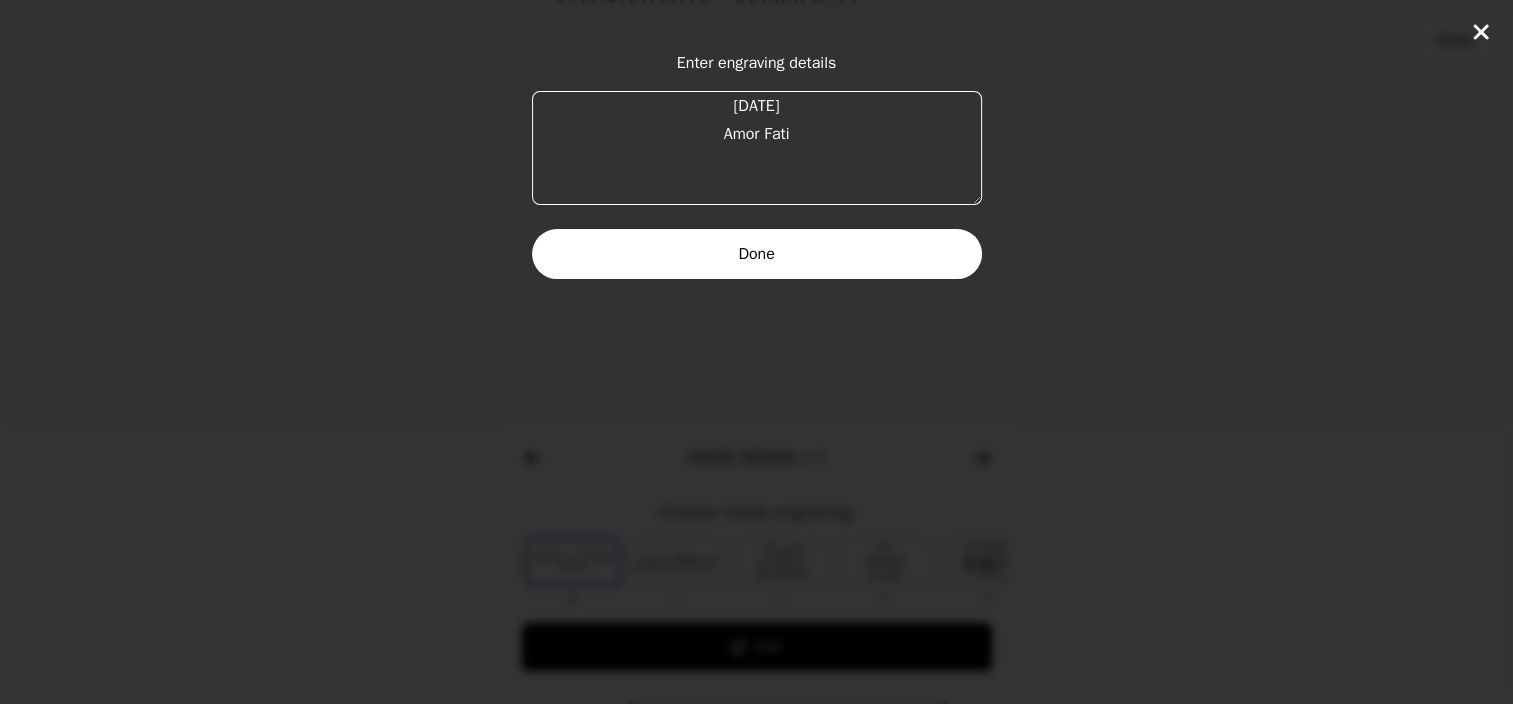 type on "[DATE]
Amor Fati" 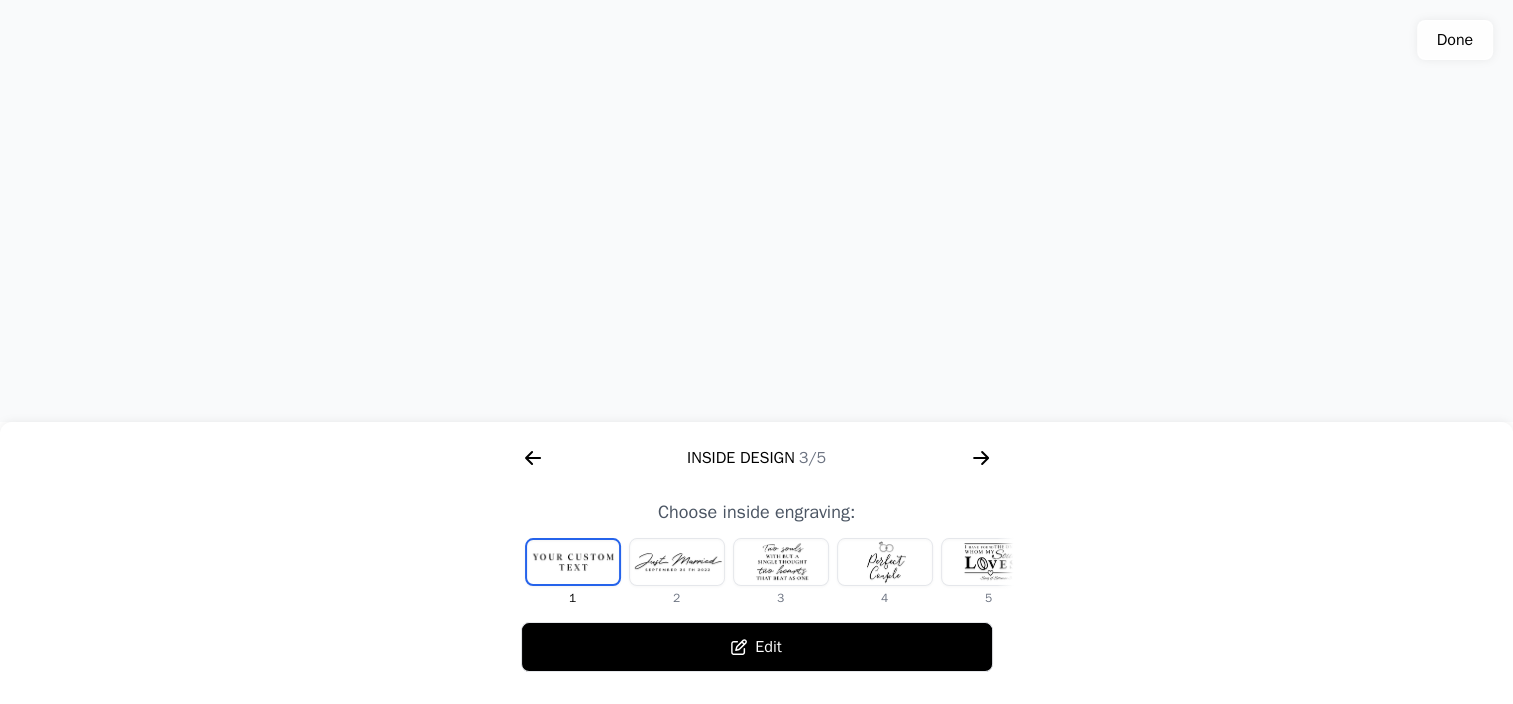 click at bounding box center [573, 562] 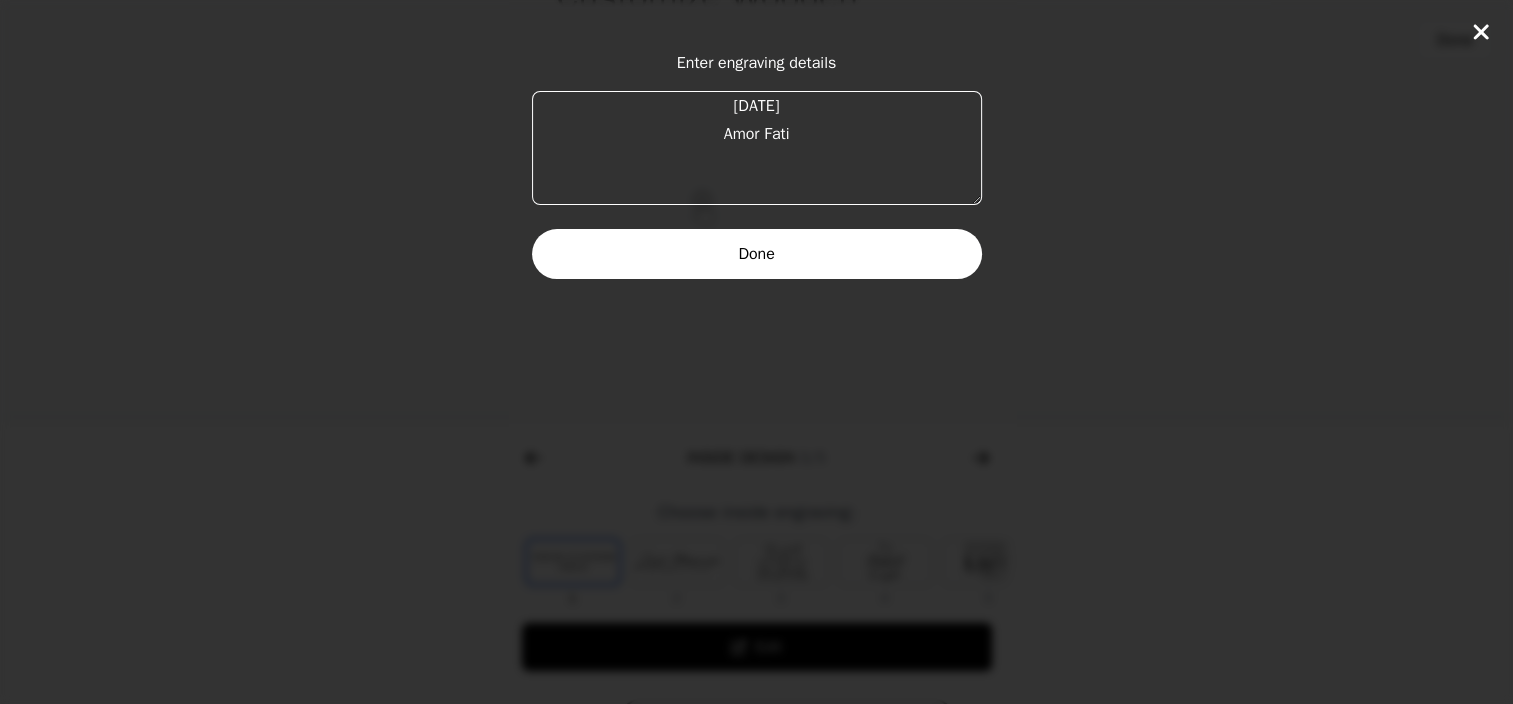 click on "[DATE]
Amor Fati" at bounding box center (757, 148) 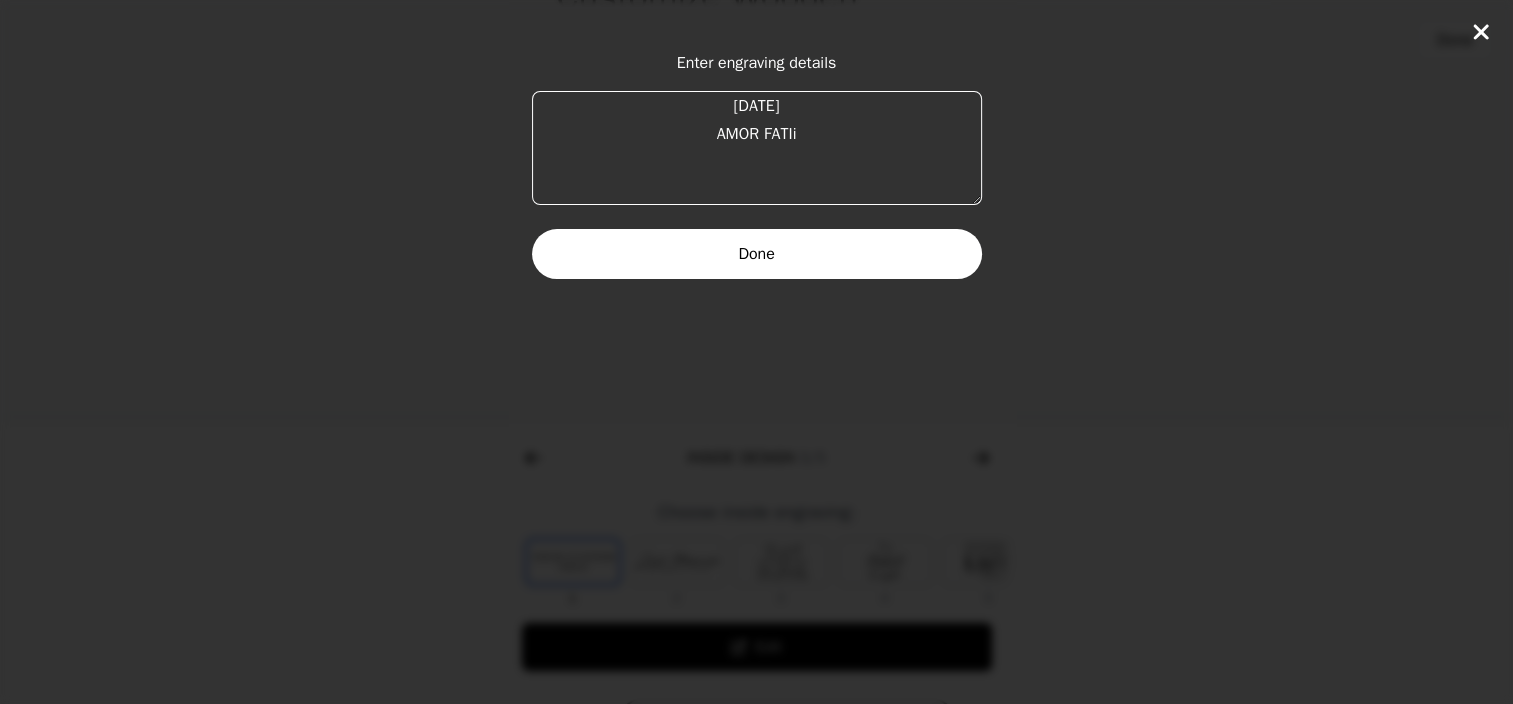 type on "[DATE]
AMOR FATI" 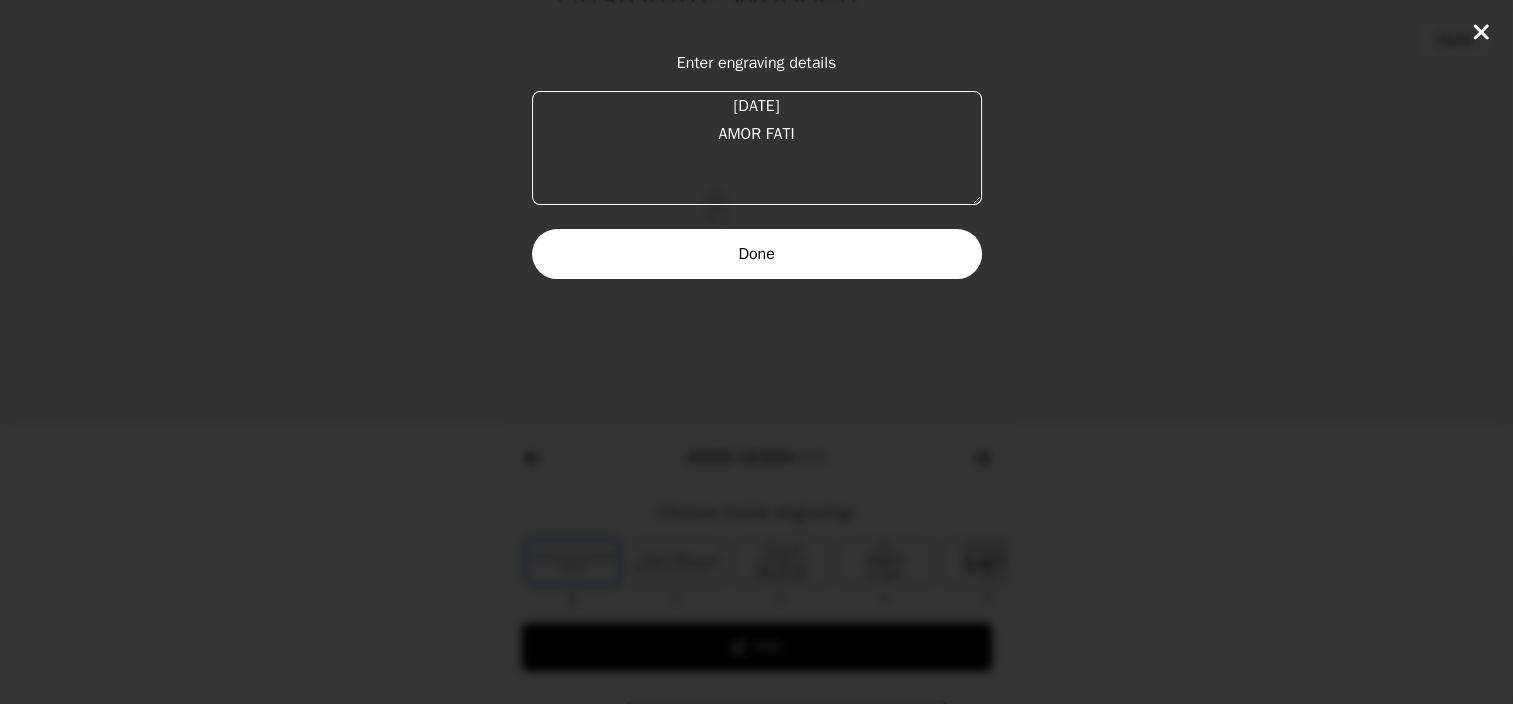 click on "Done" at bounding box center [757, 254] 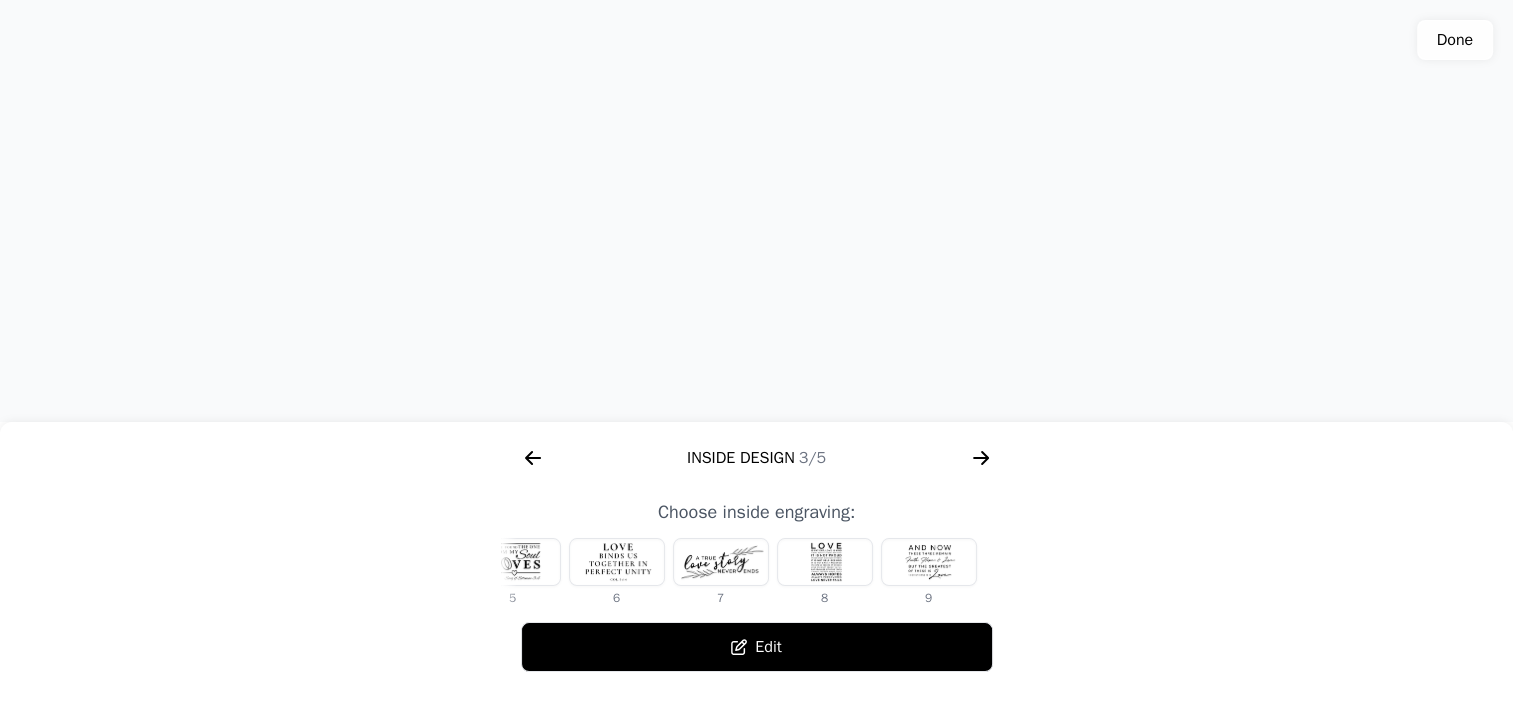 scroll, scrollTop: 0, scrollLeft: 0, axis: both 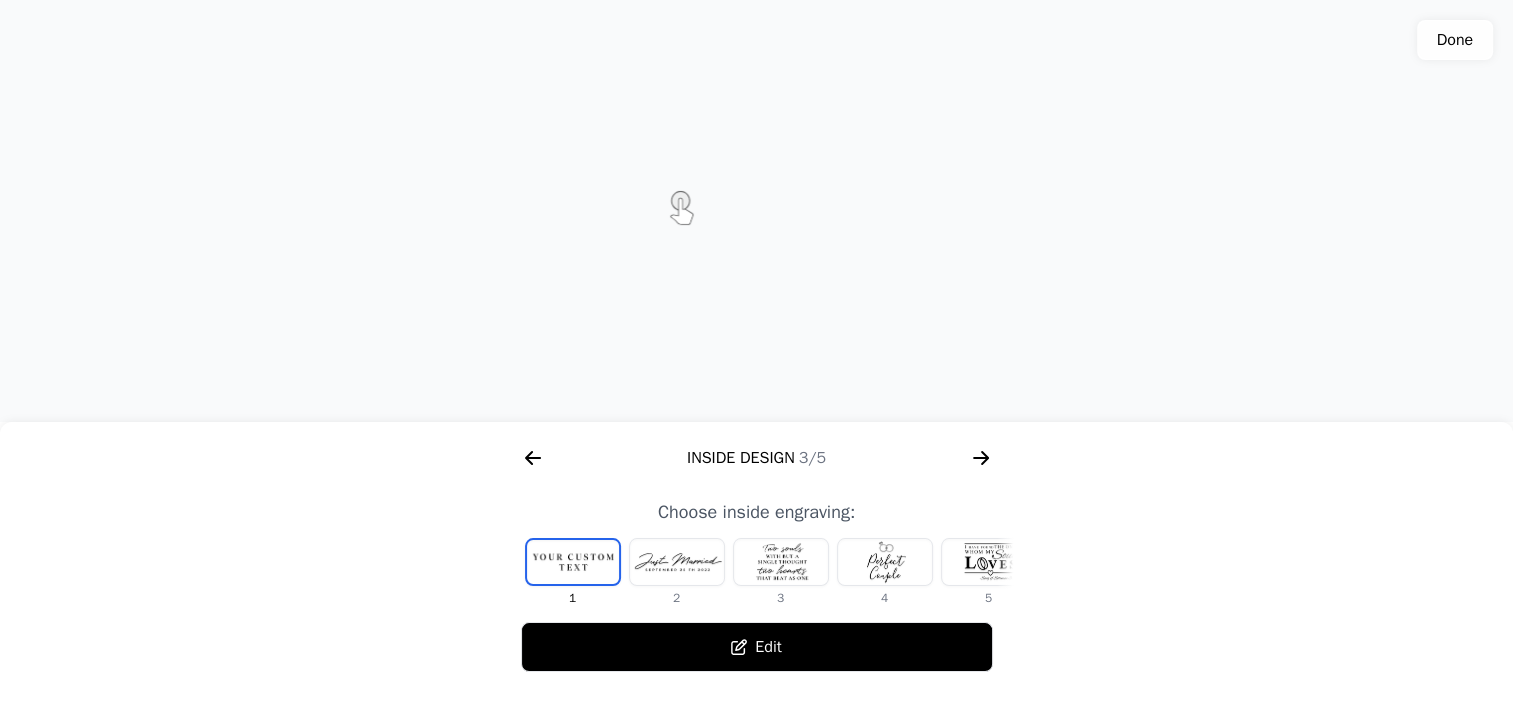 click on "1 2 3 4 5 6 7 8 9 Edit" 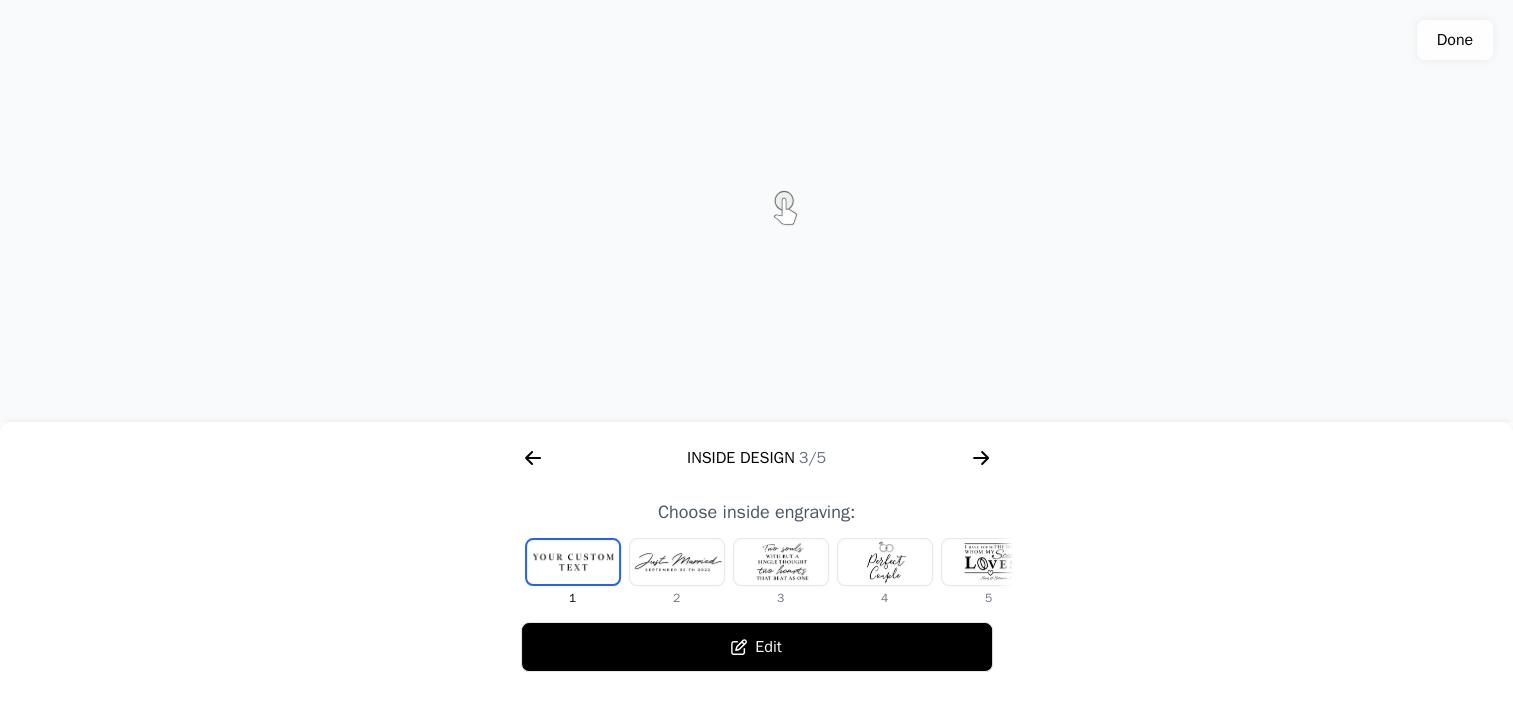 click on "Edit" at bounding box center [757, 647] 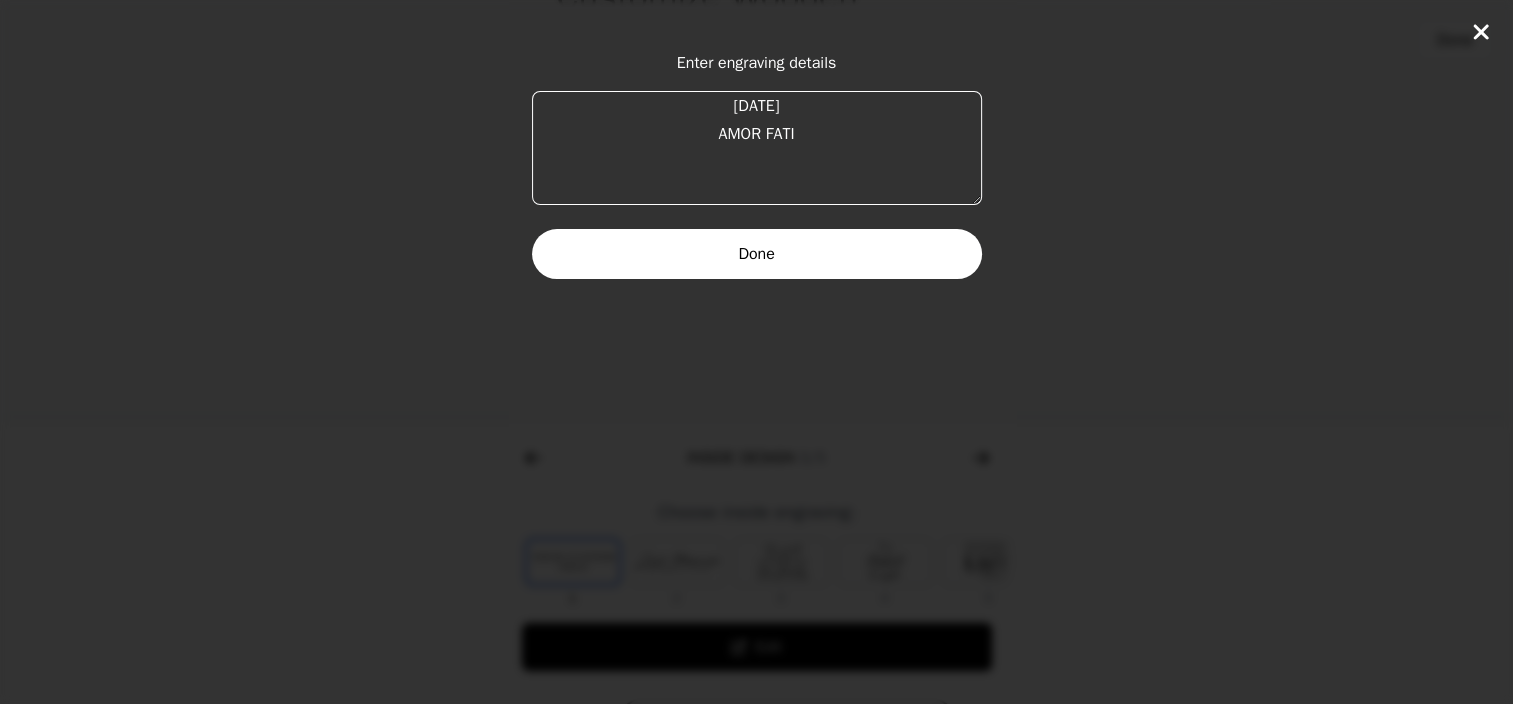 drag, startPoint x: 719, startPoint y: 104, endPoint x: 808, endPoint y: 98, distance: 89.20202 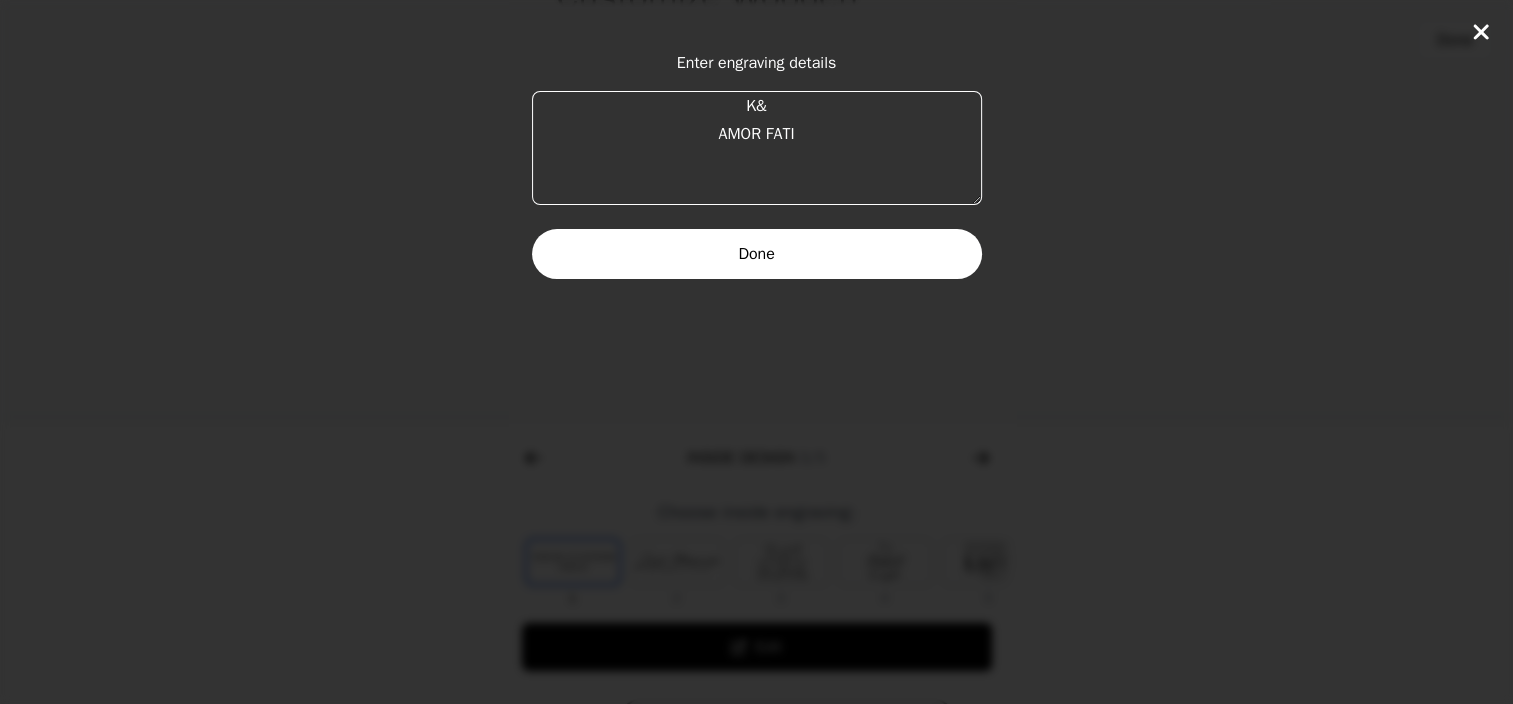 type on "K&M
AMOR FATI" 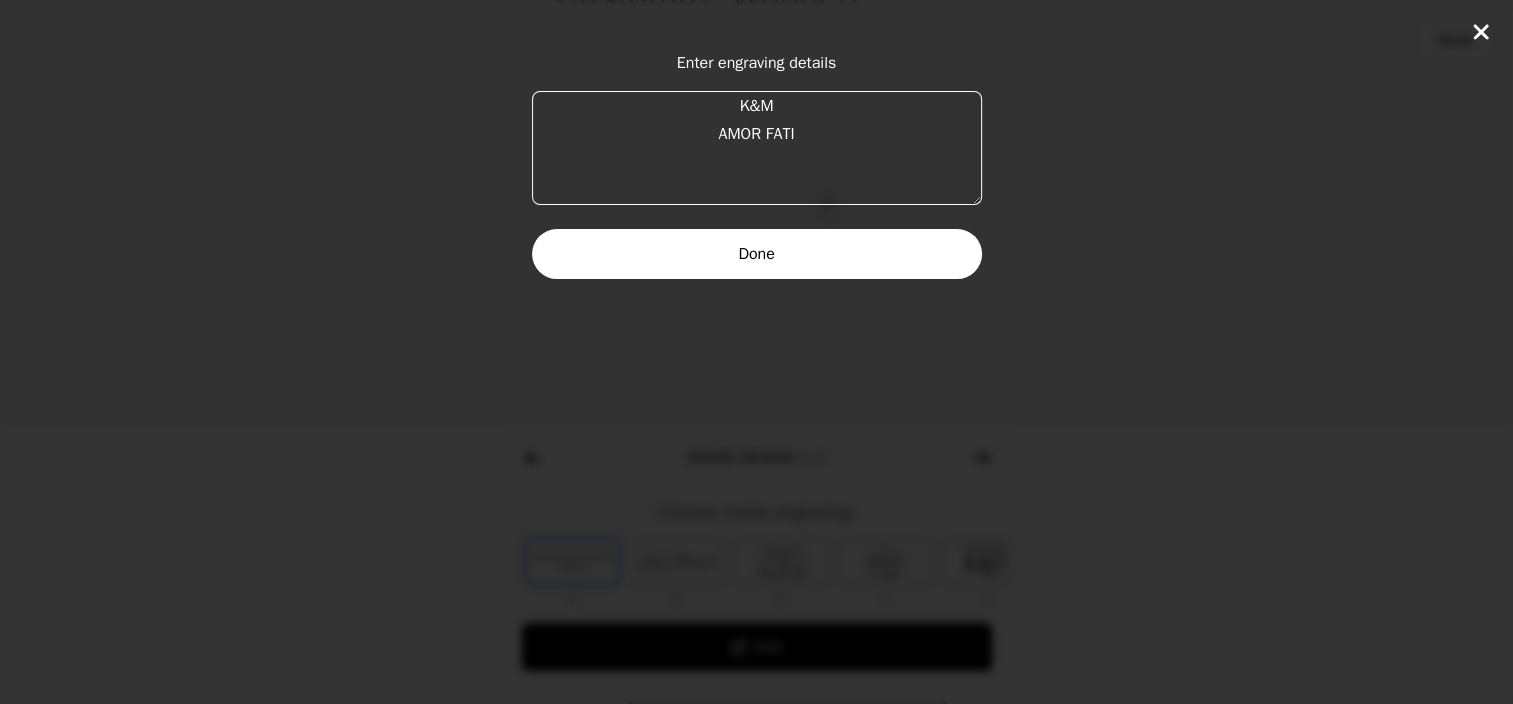 click on "Done" at bounding box center [757, 254] 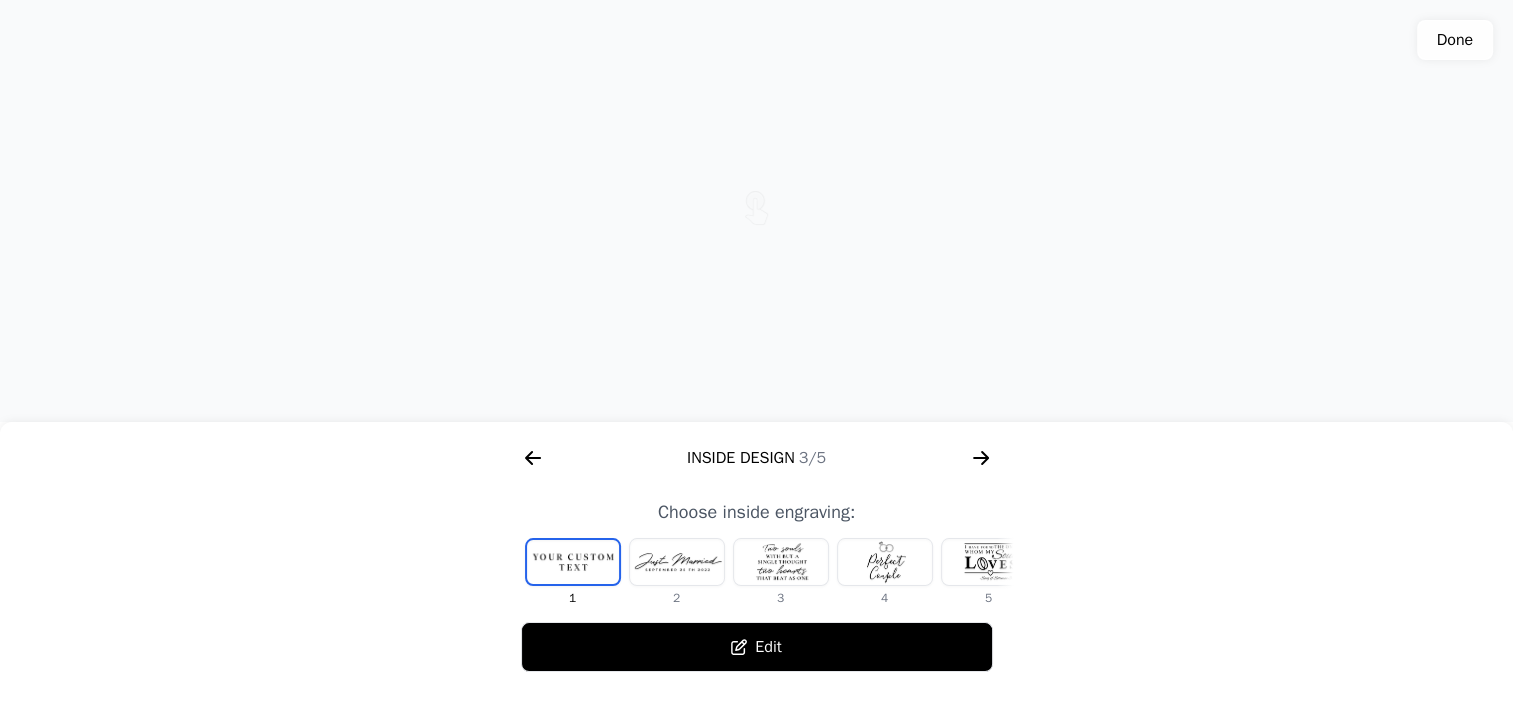 click on "Inside Design  3/5" 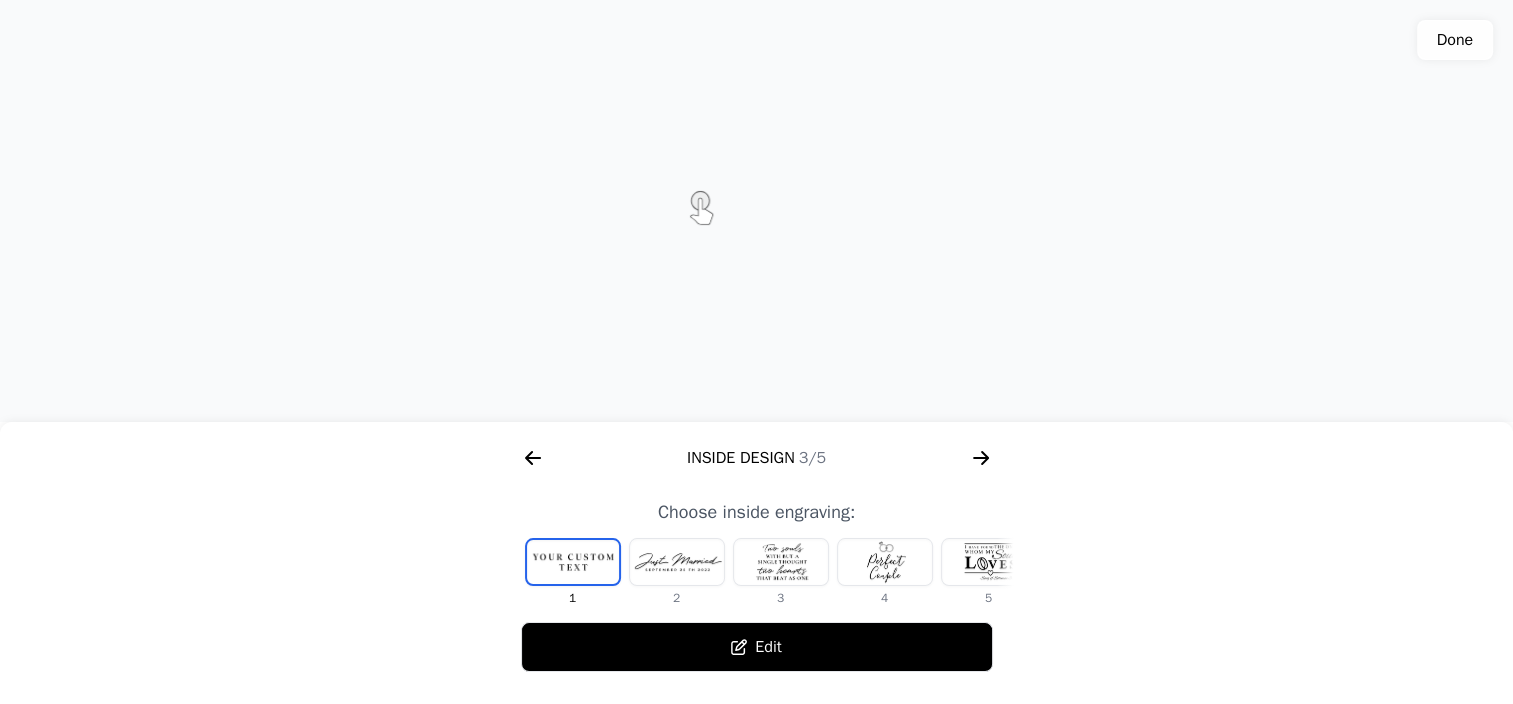 click 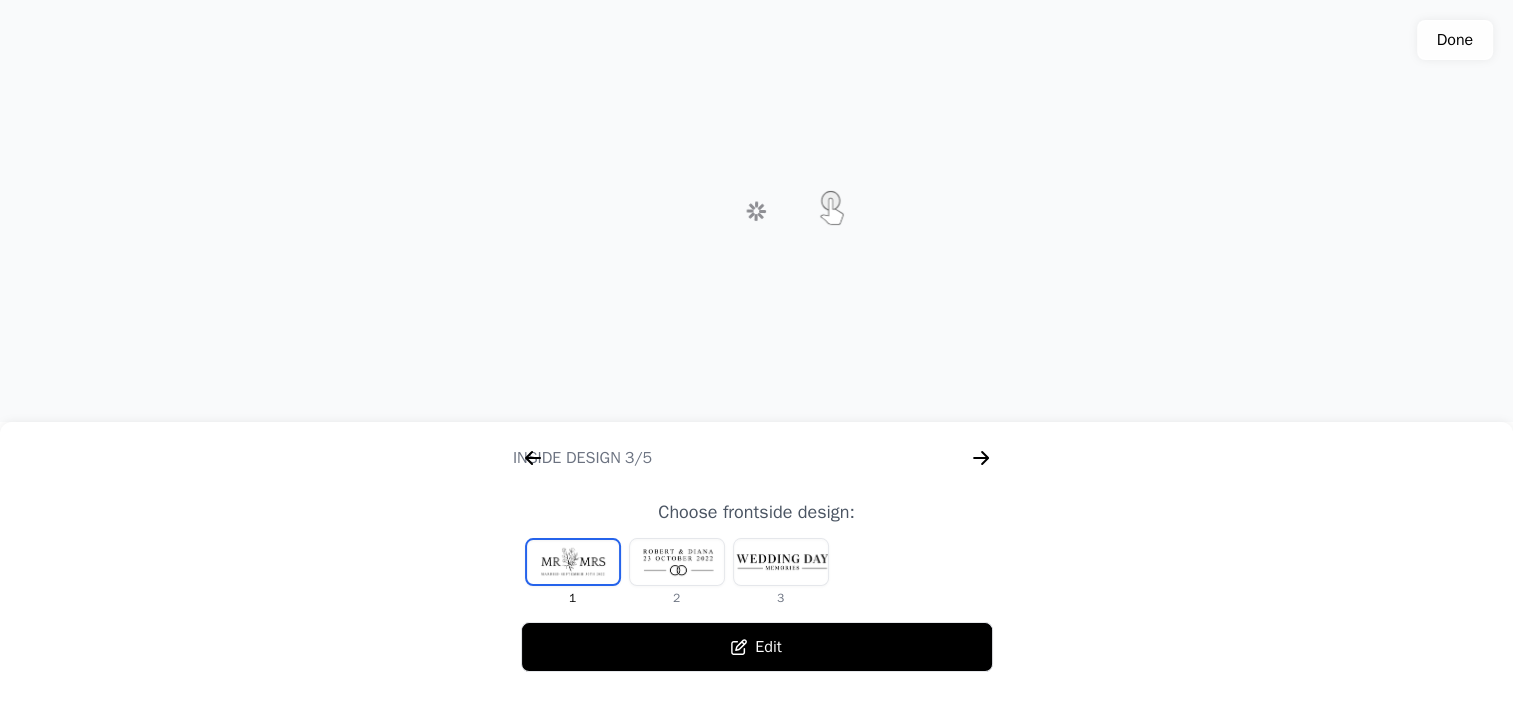 scroll, scrollTop: 0, scrollLeft: 1792, axis: horizontal 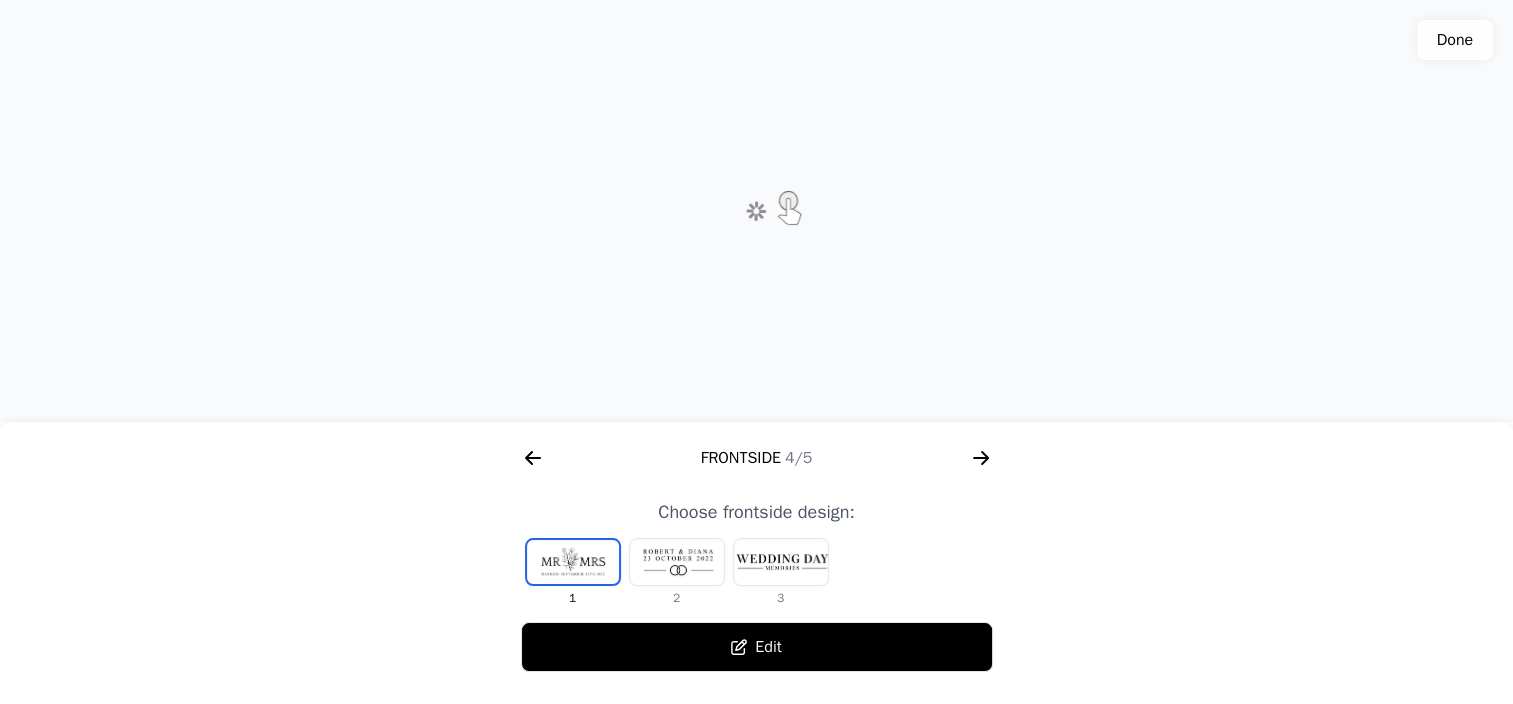 click at bounding box center (677, 562) 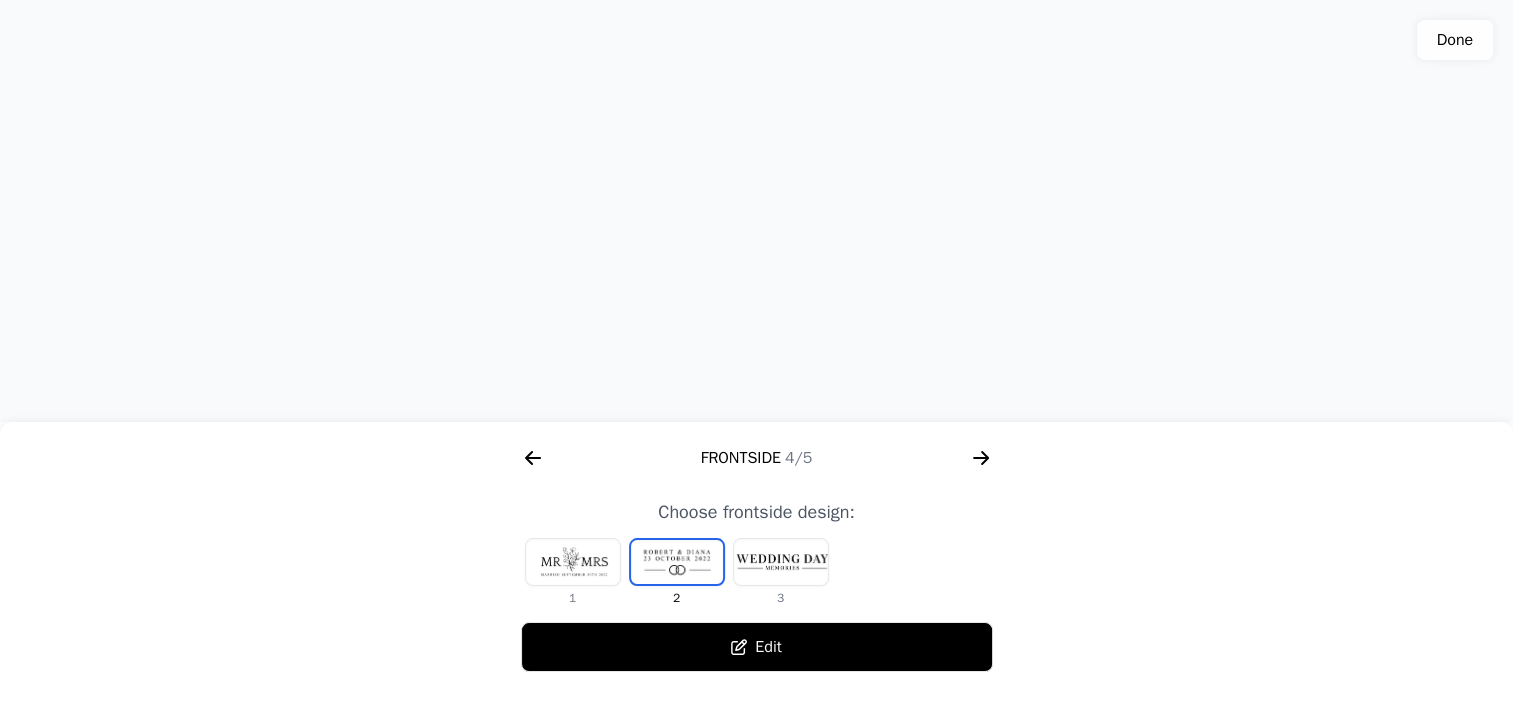 click at bounding box center (781, 562) 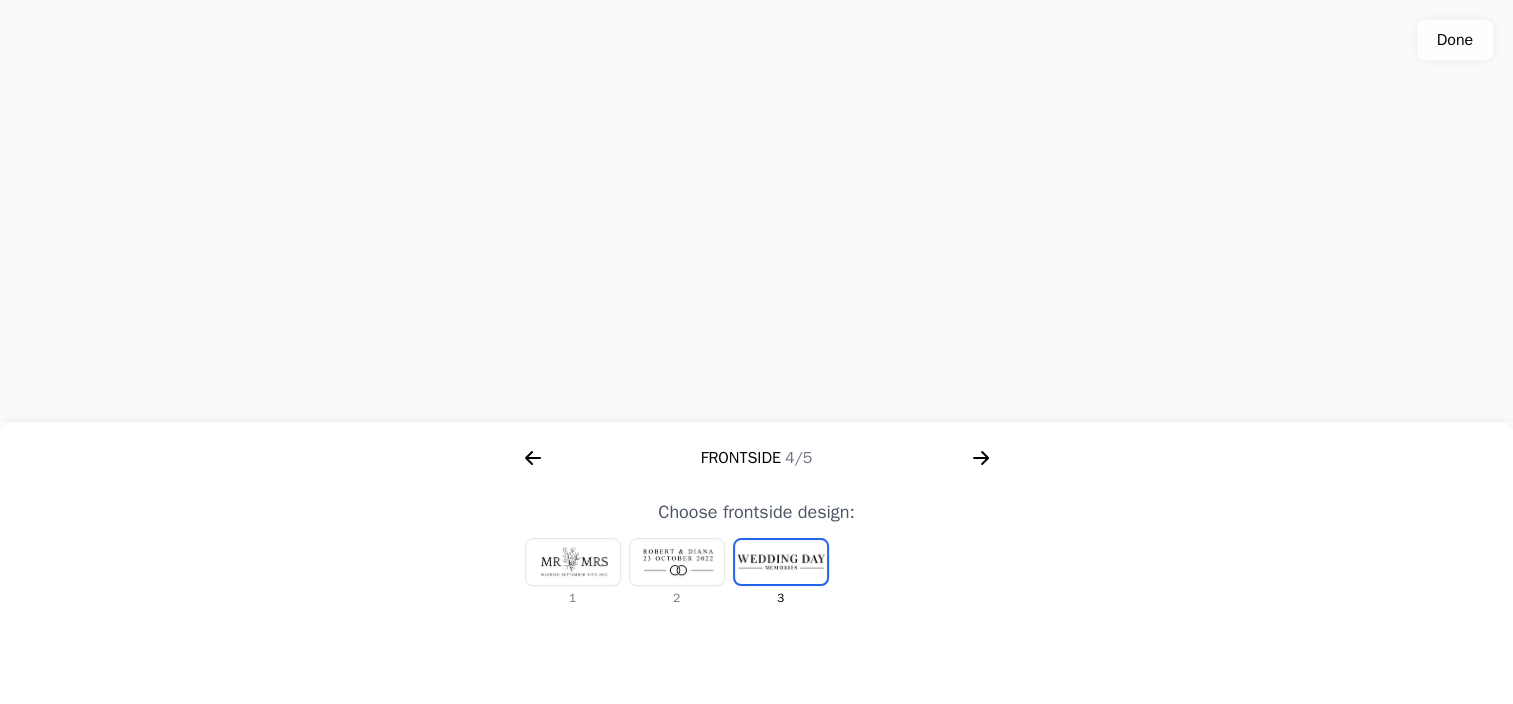 click at bounding box center [677, 562] 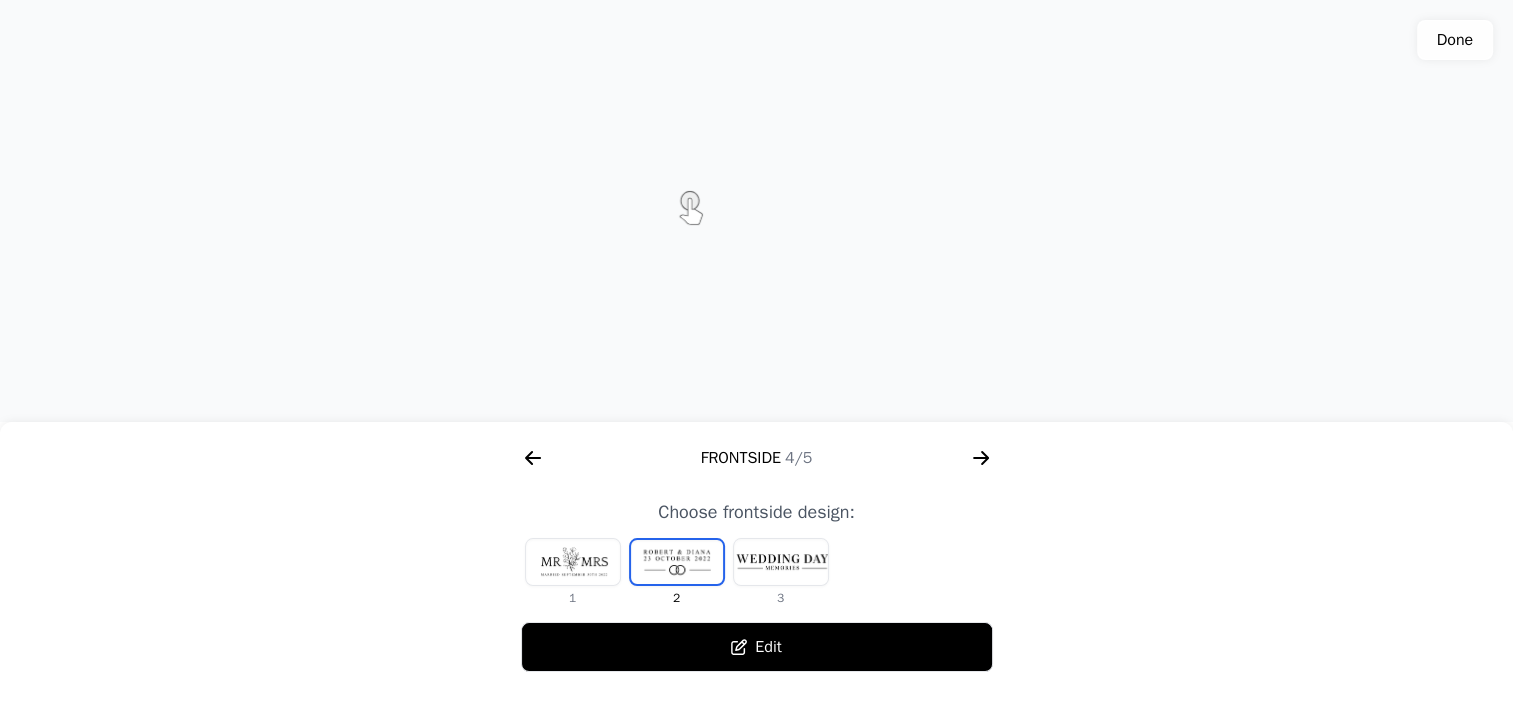 click 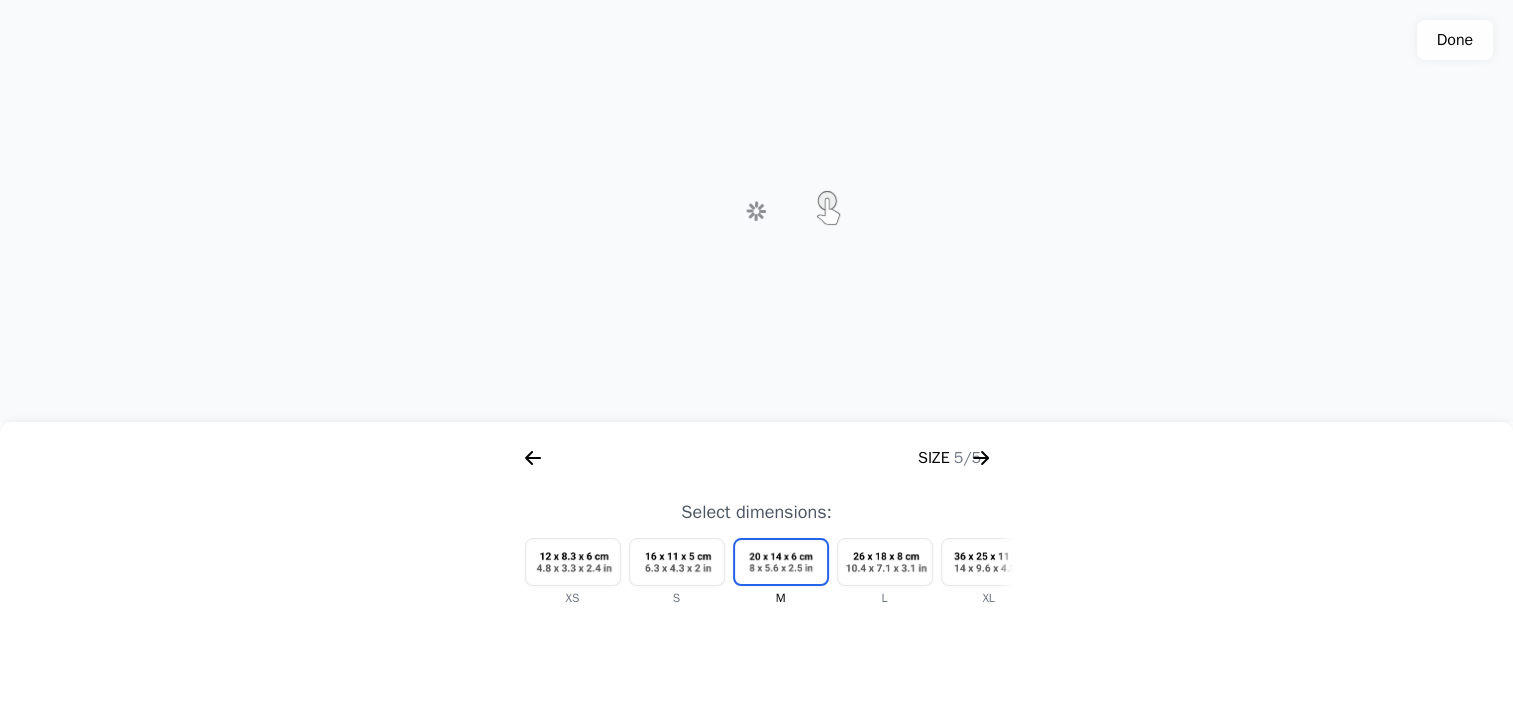scroll, scrollTop: 0, scrollLeft: 2304, axis: horizontal 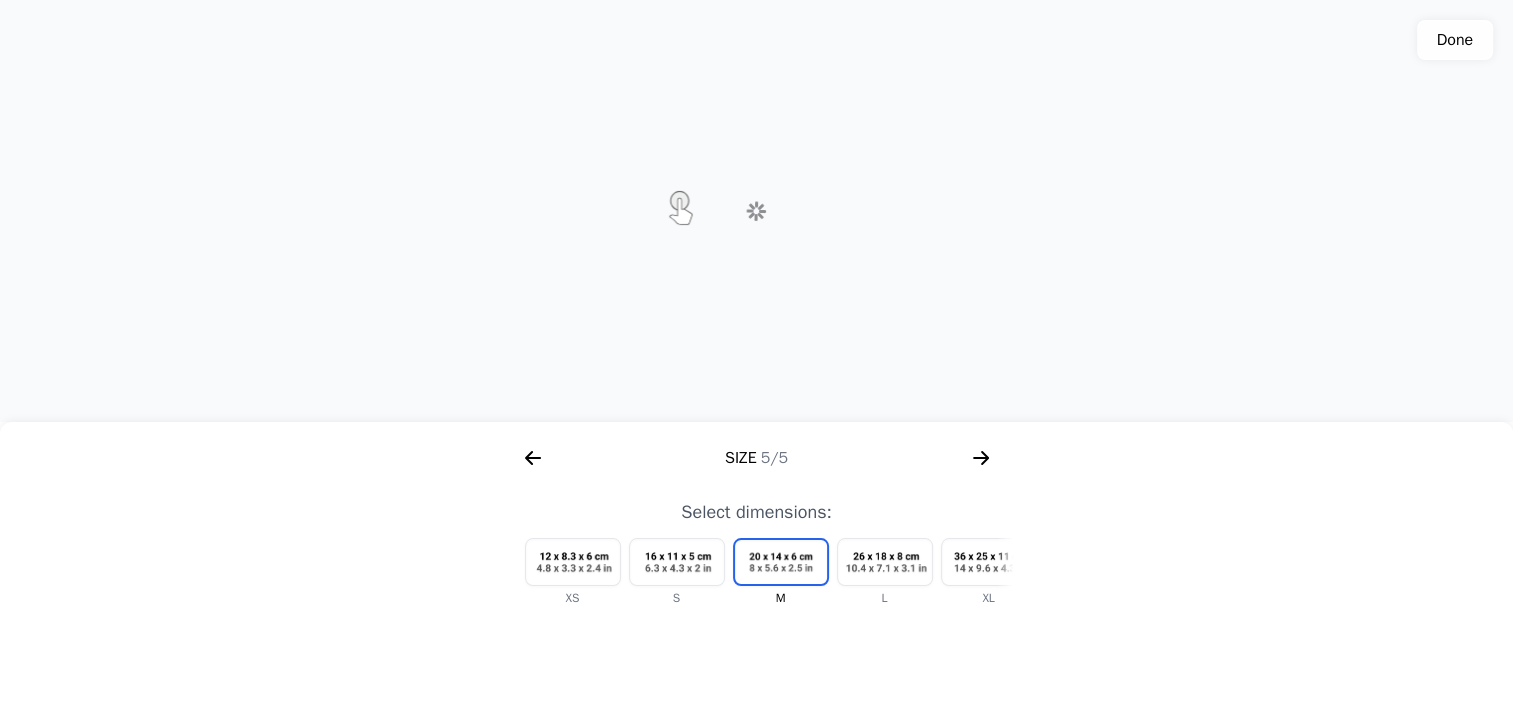 click at bounding box center (885, 562) 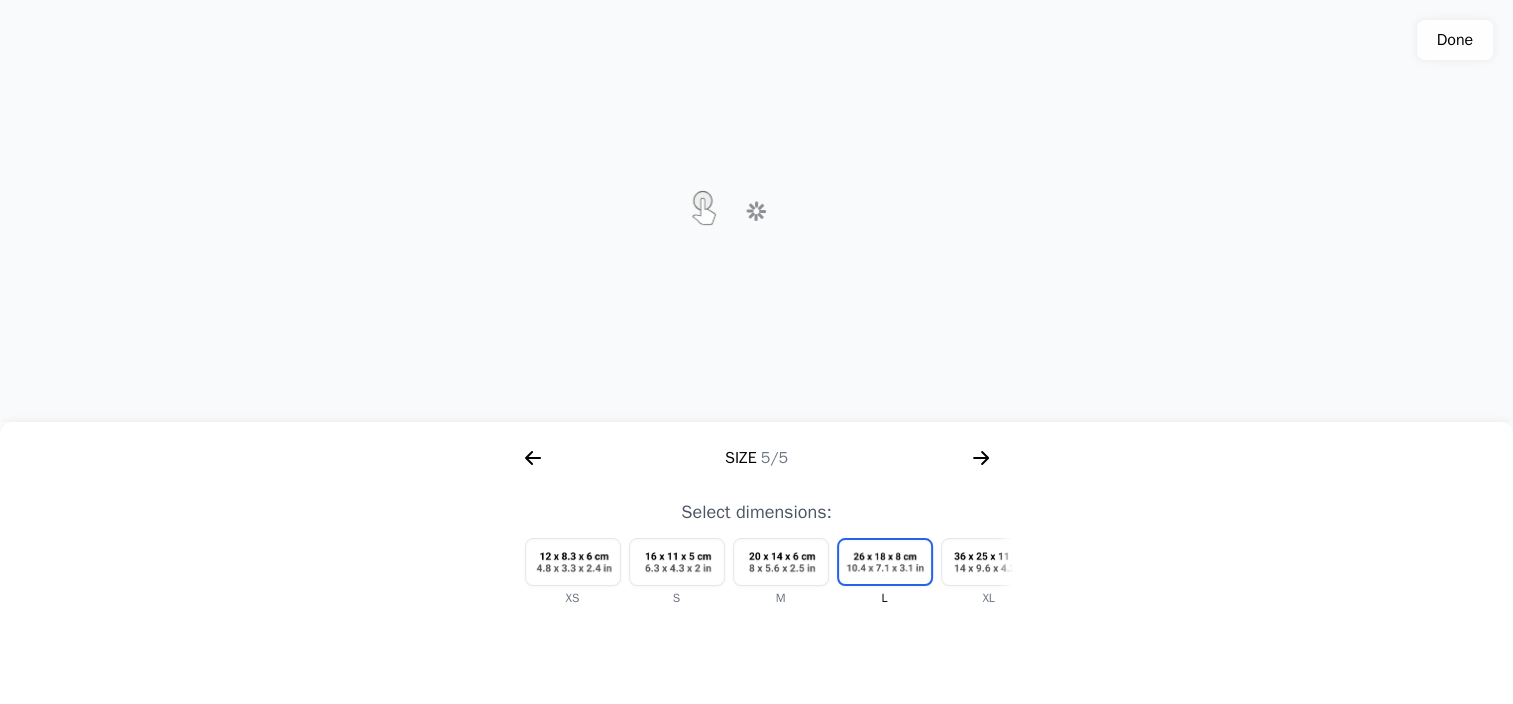 scroll, scrollTop: 0, scrollLeft: 60, axis: horizontal 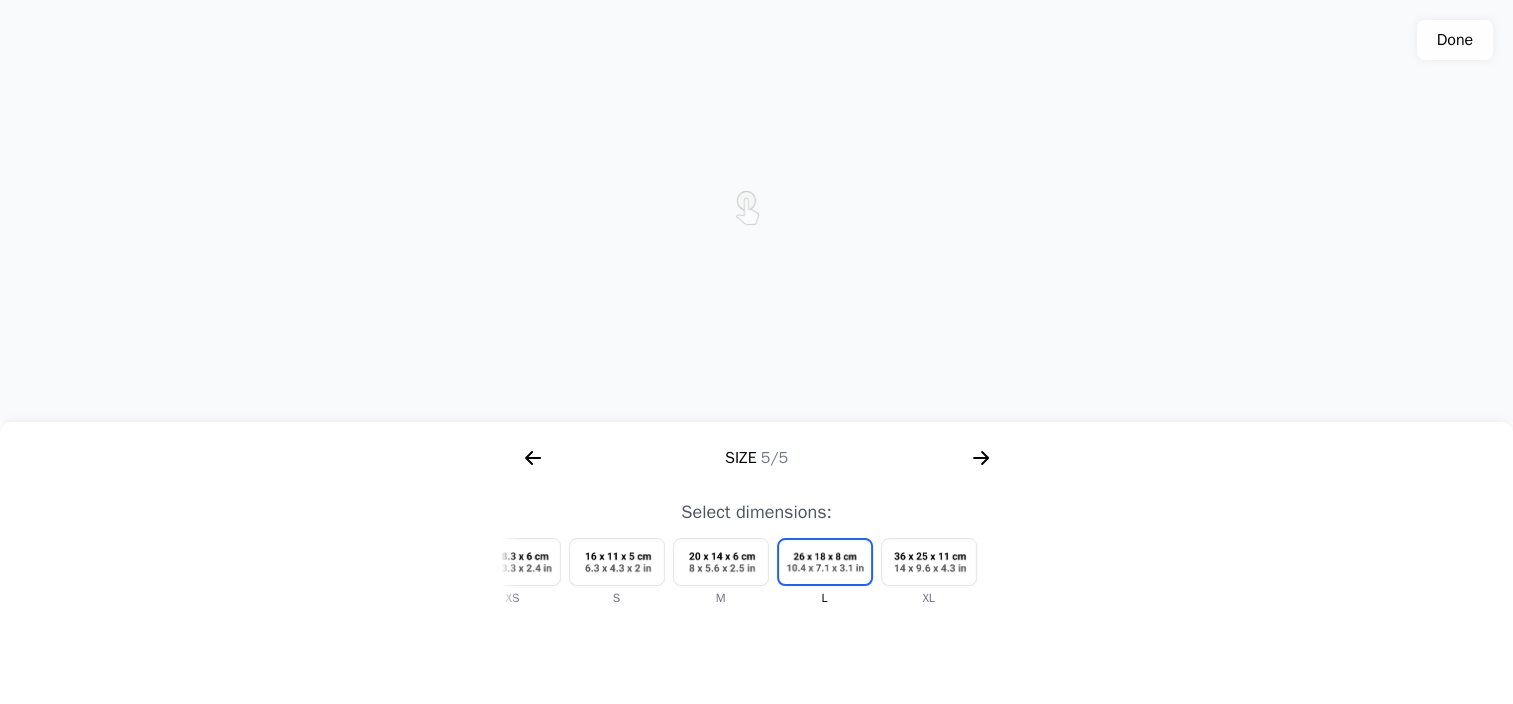 click 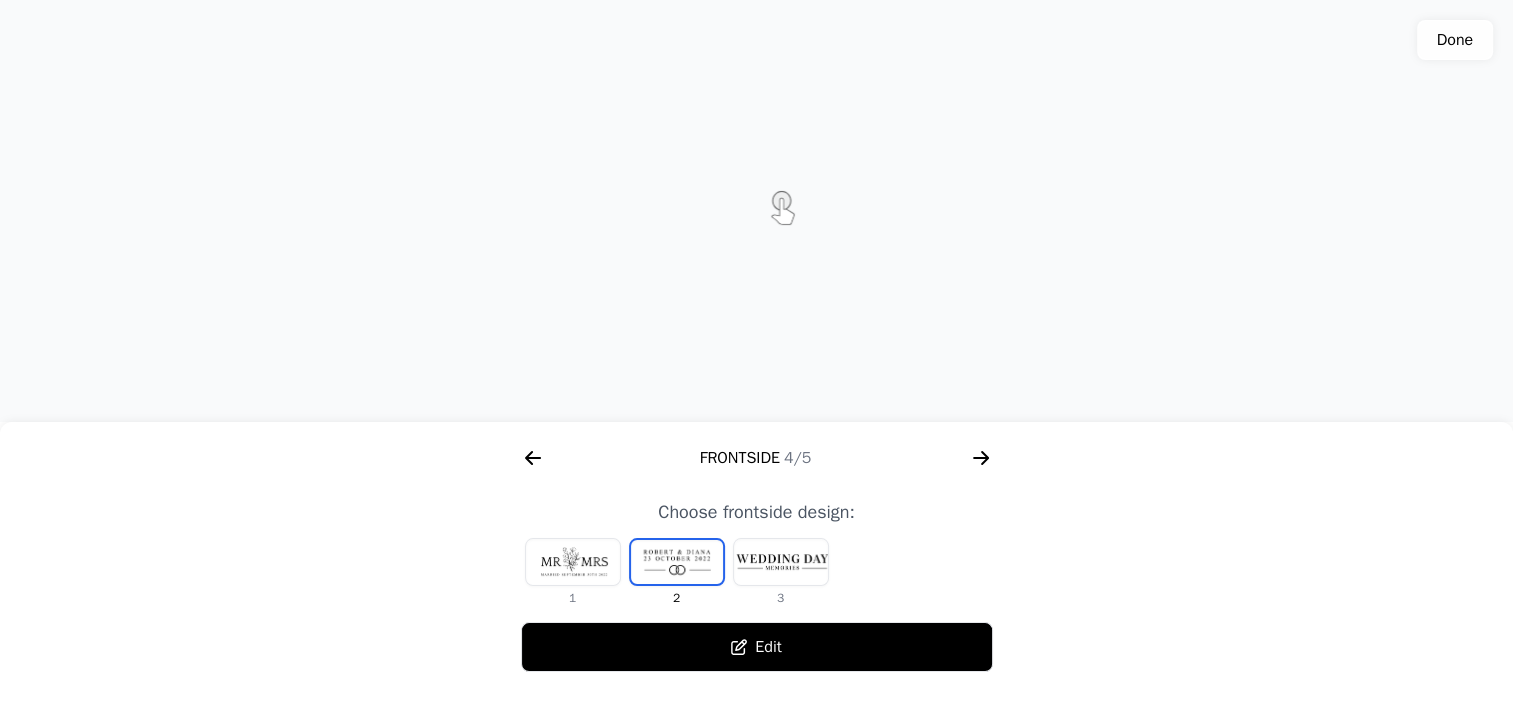 scroll, scrollTop: 0, scrollLeft: 1792, axis: horizontal 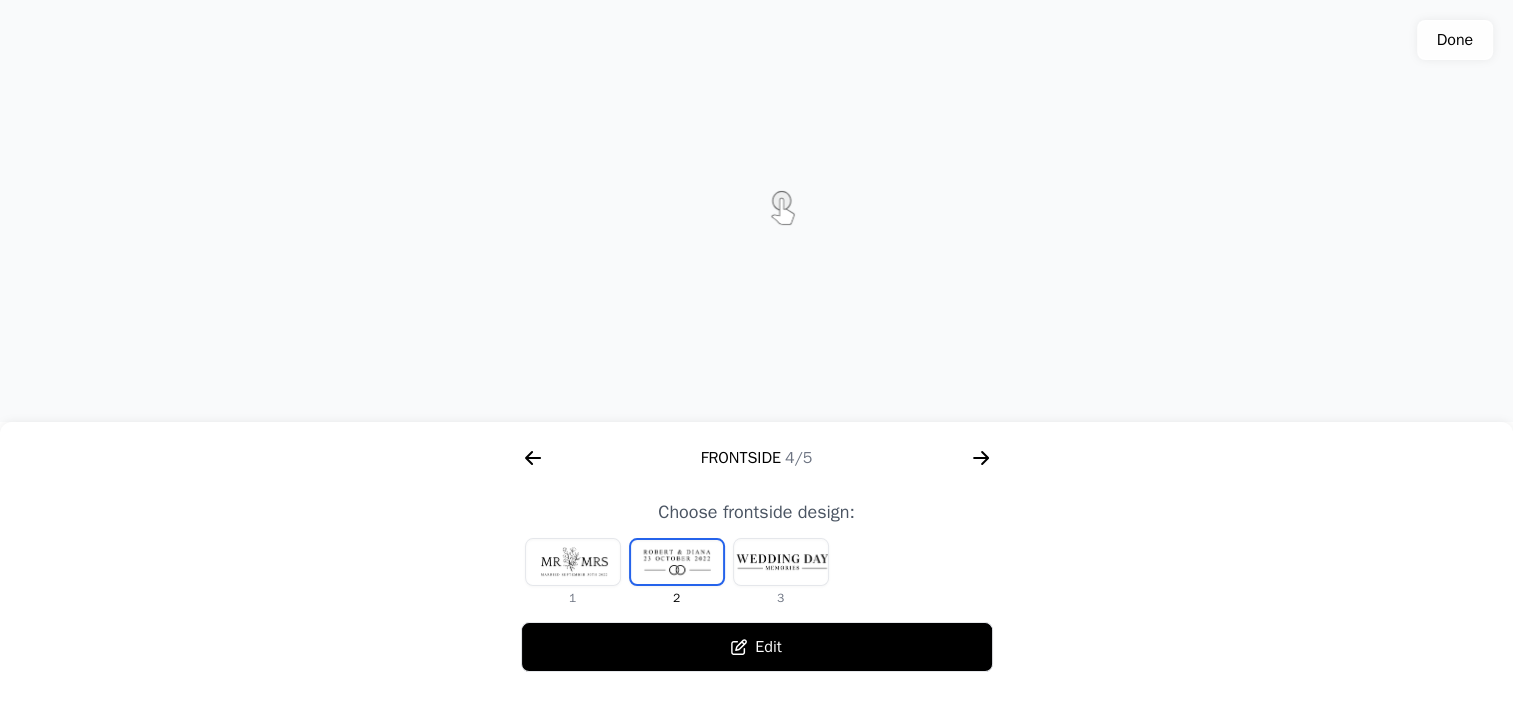click 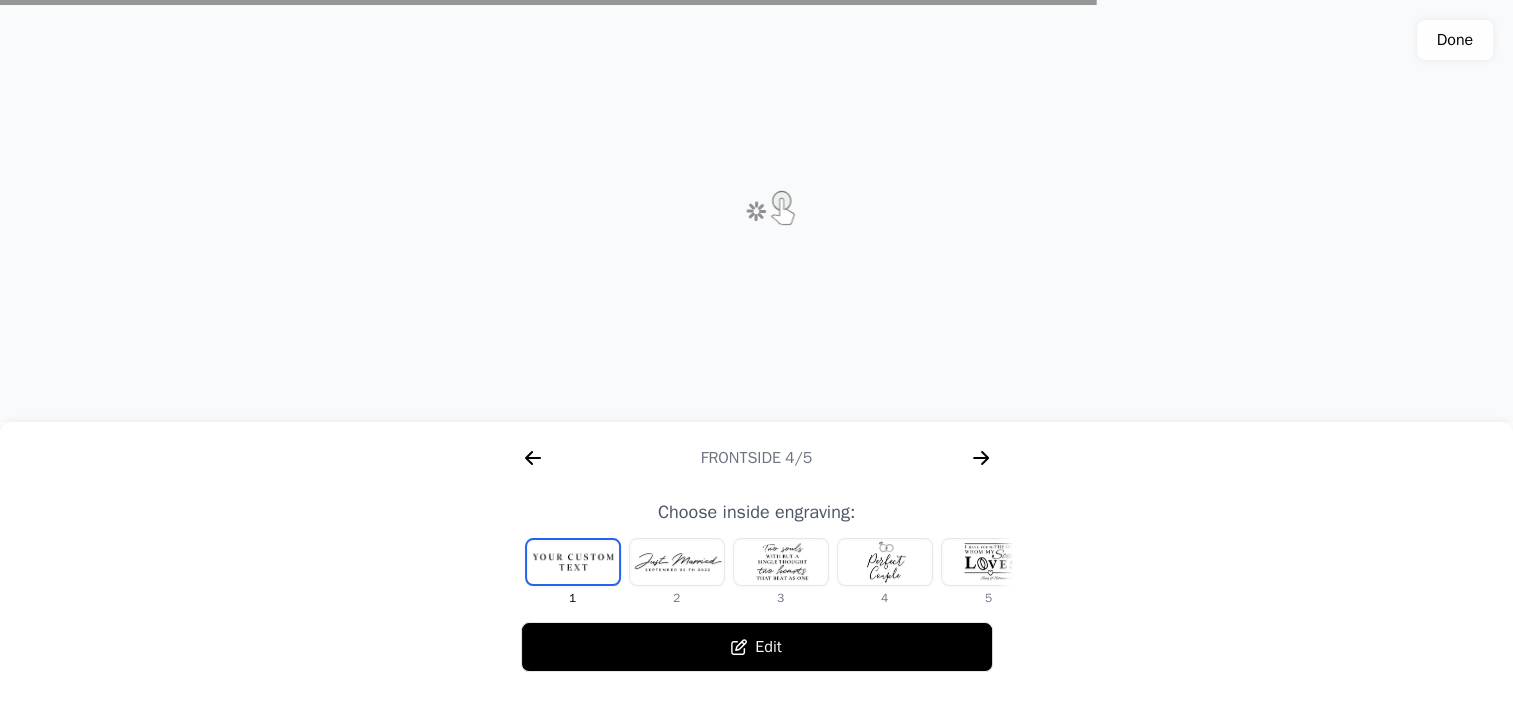 scroll, scrollTop: 0, scrollLeft: 1280, axis: horizontal 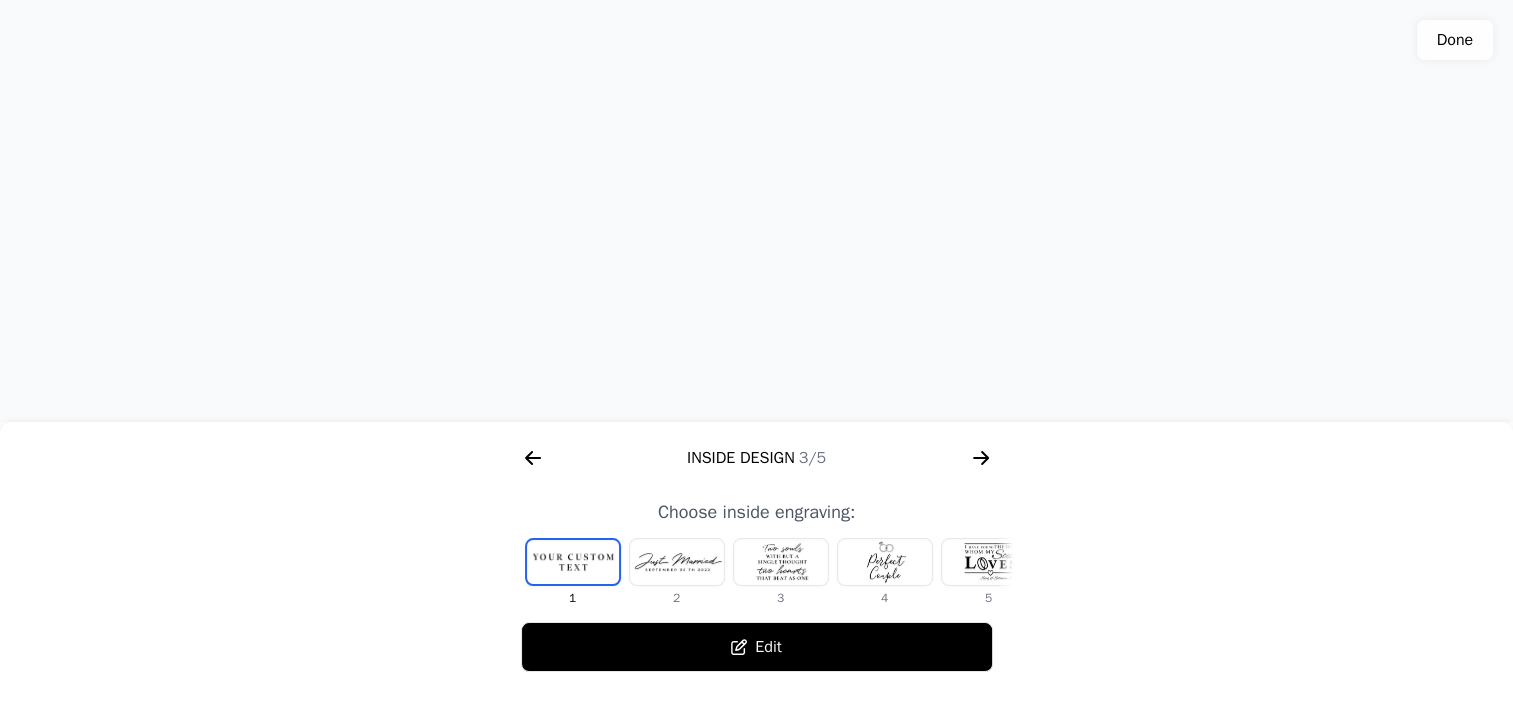 click on "Done" 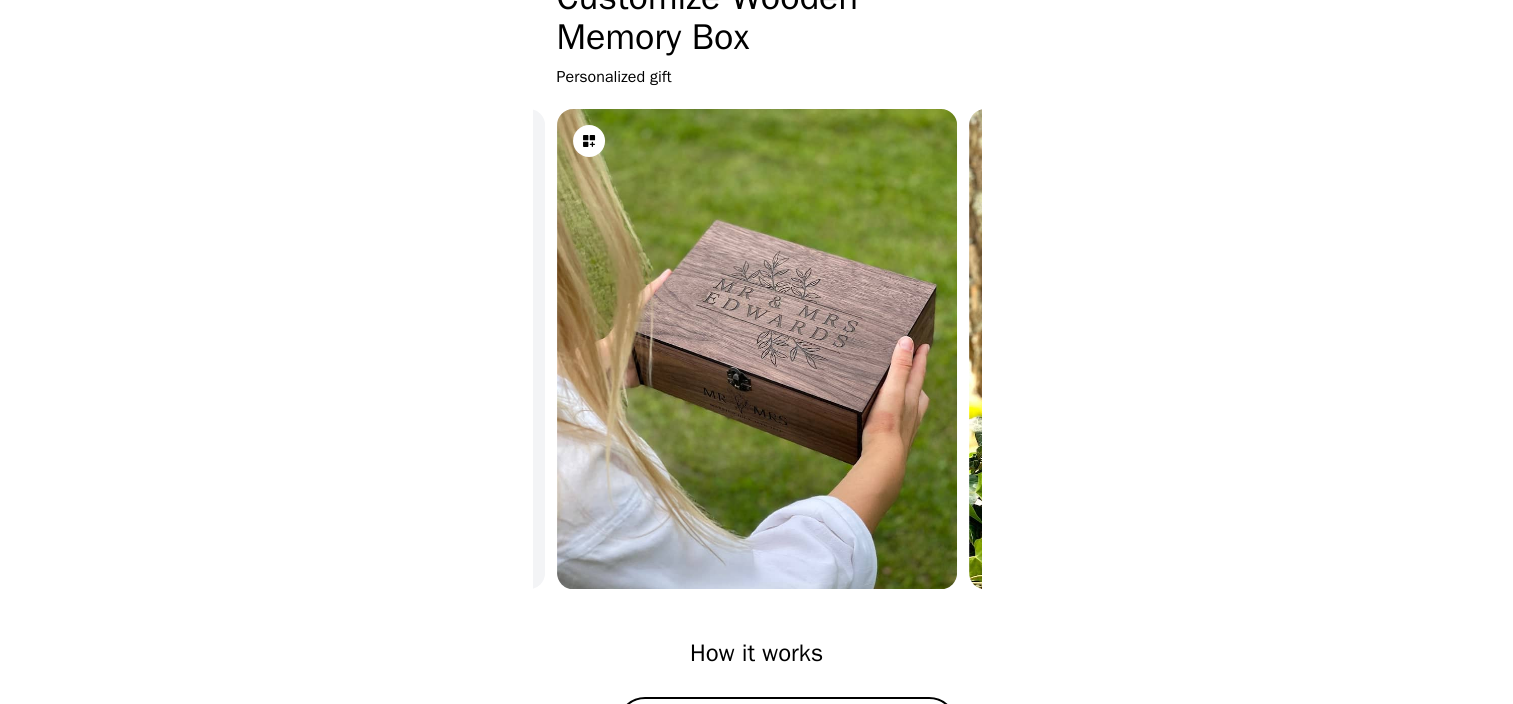 scroll, scrollTop: 0, scrollLeft: 0, axis: both 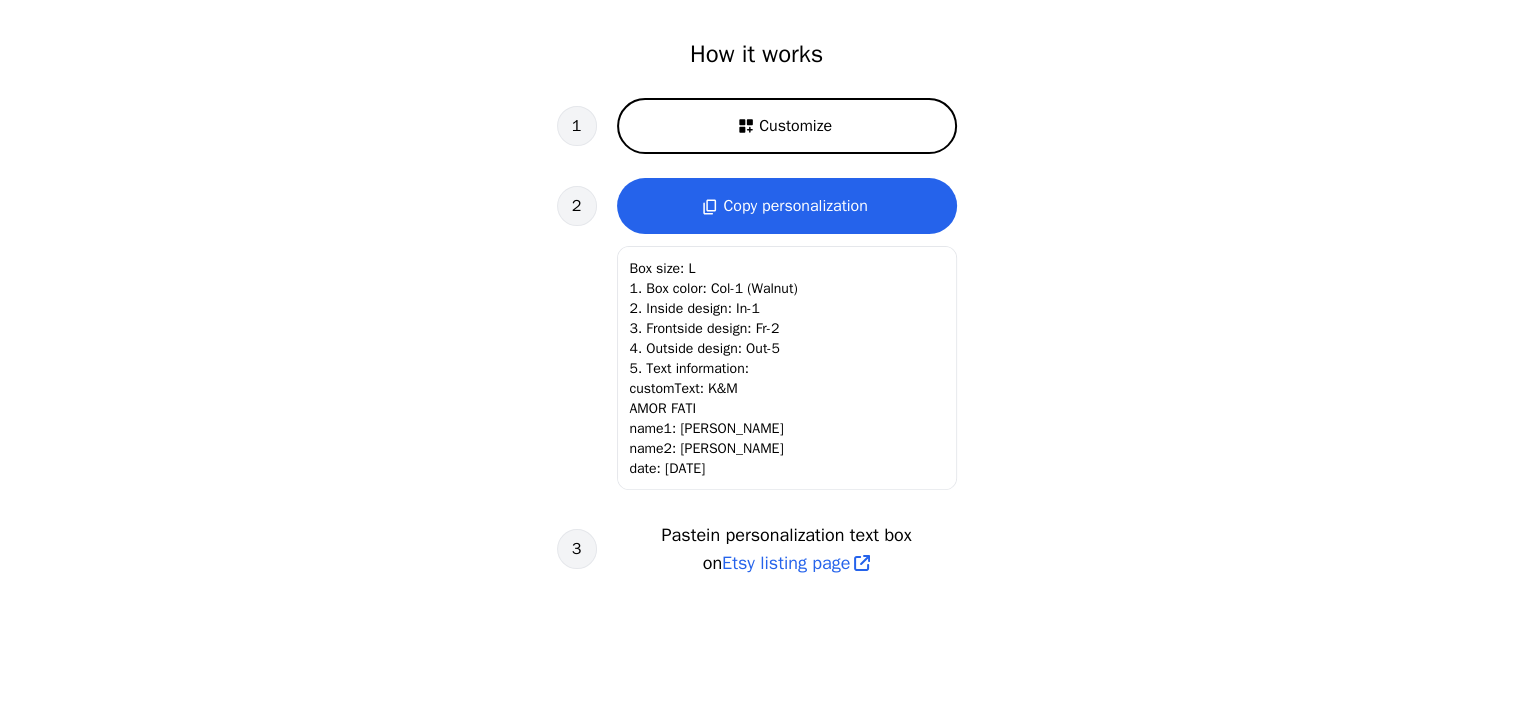 click on "Copy personalization" at bounding box center [795, 206] 